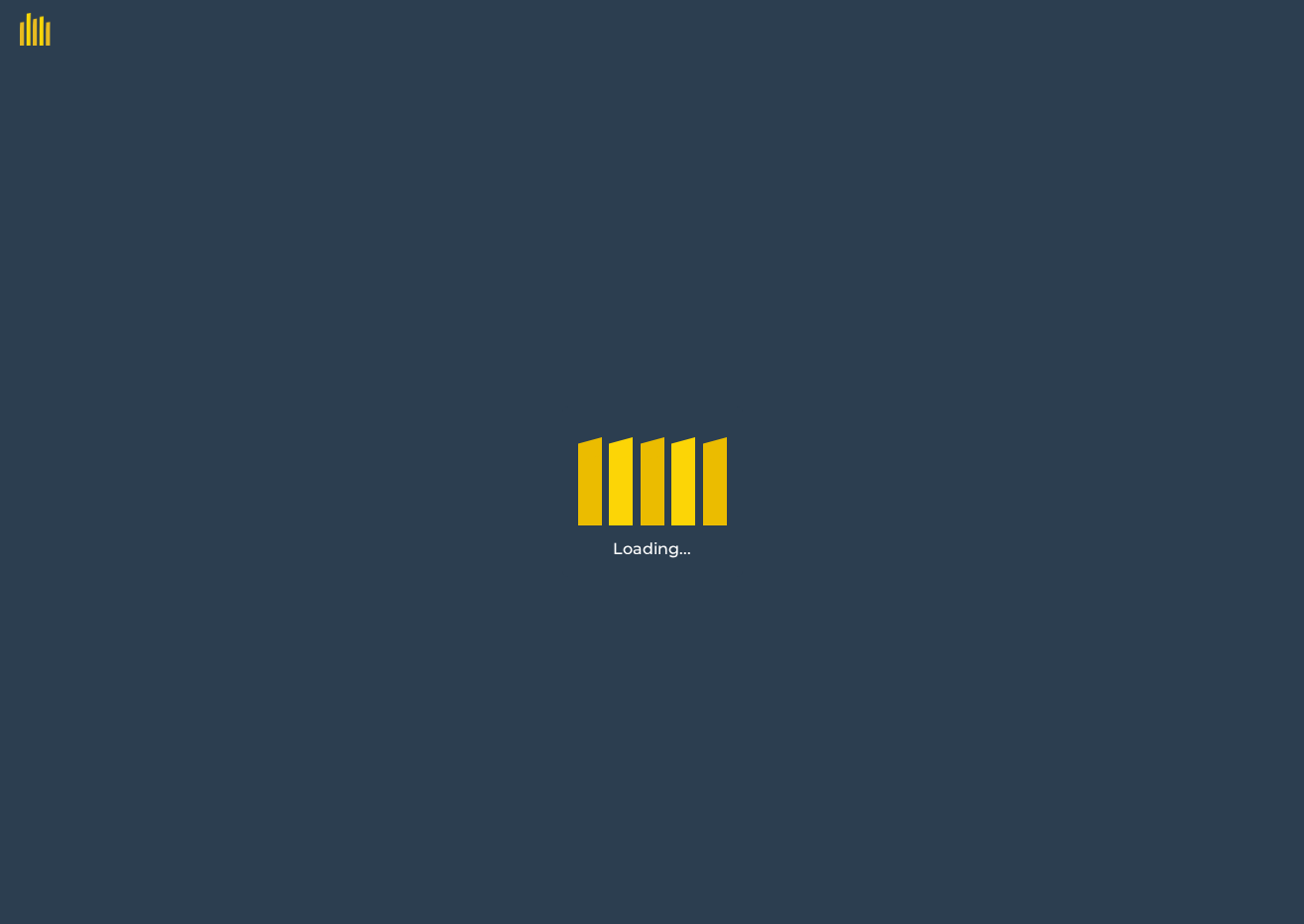 scroll, scrollTop: 0, scrollLeft: 0, axis: both 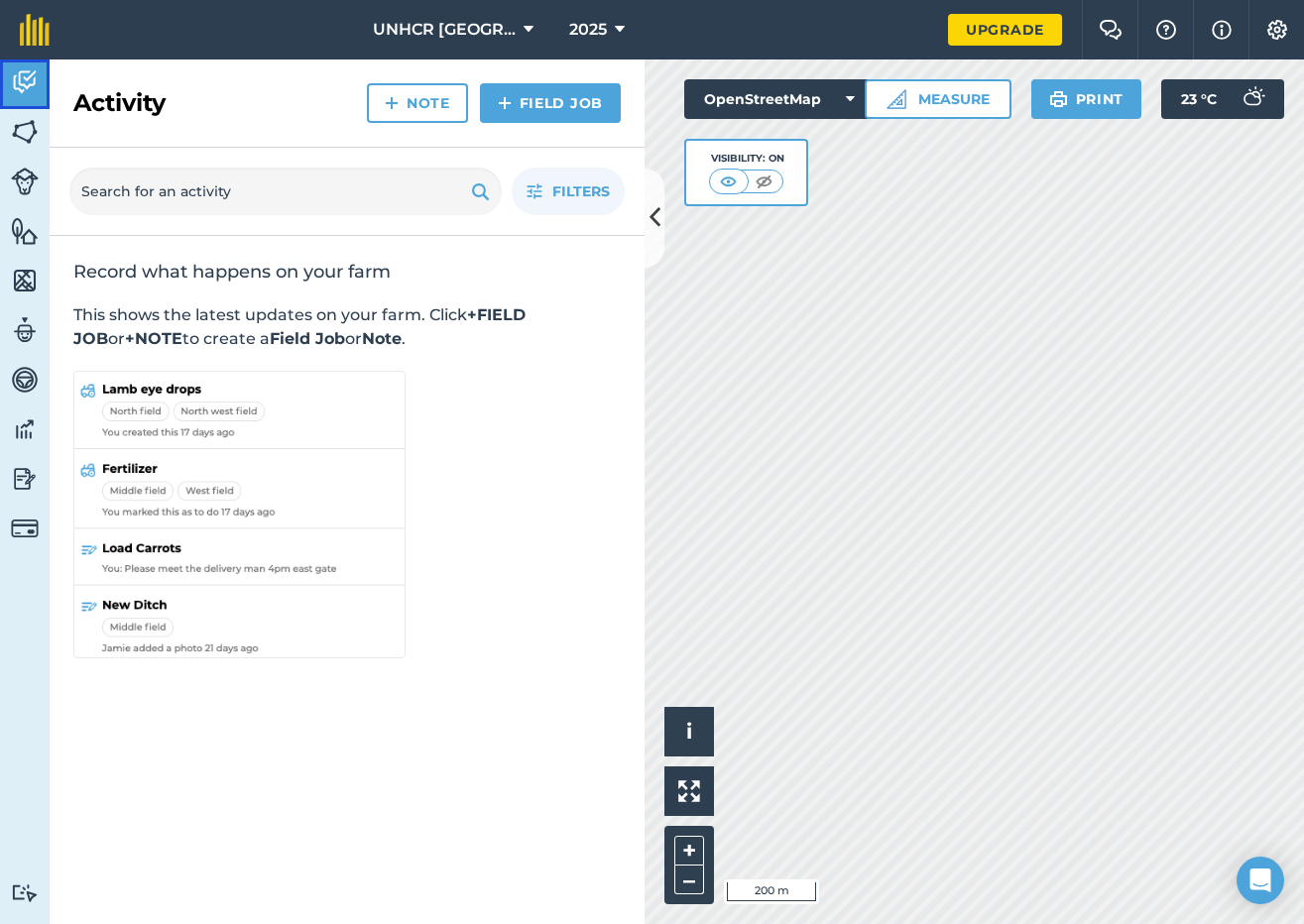 click at bounding box center (25, 82) 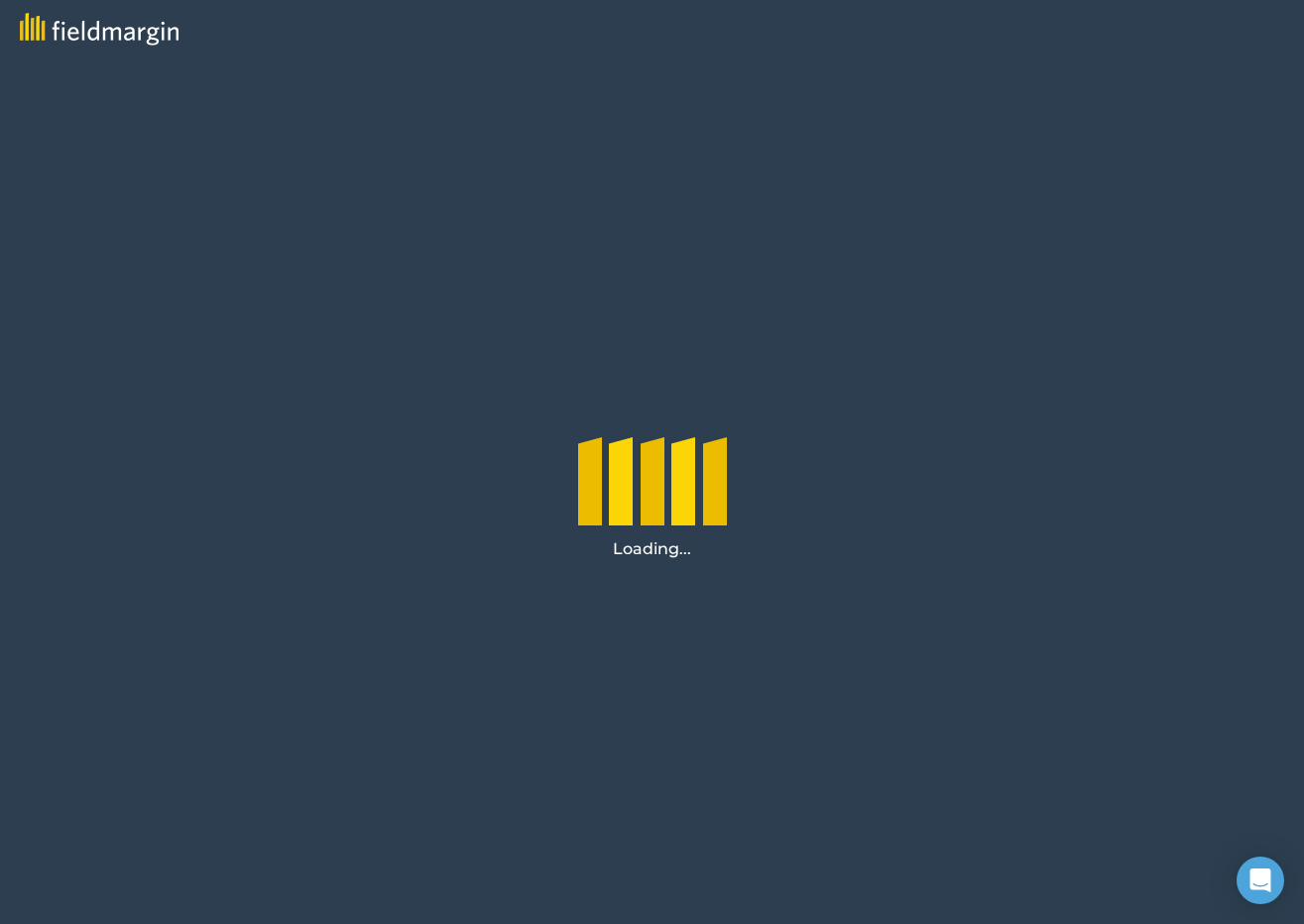 scroll, scrollTop: 0, scrollLeft: 0, axis: both 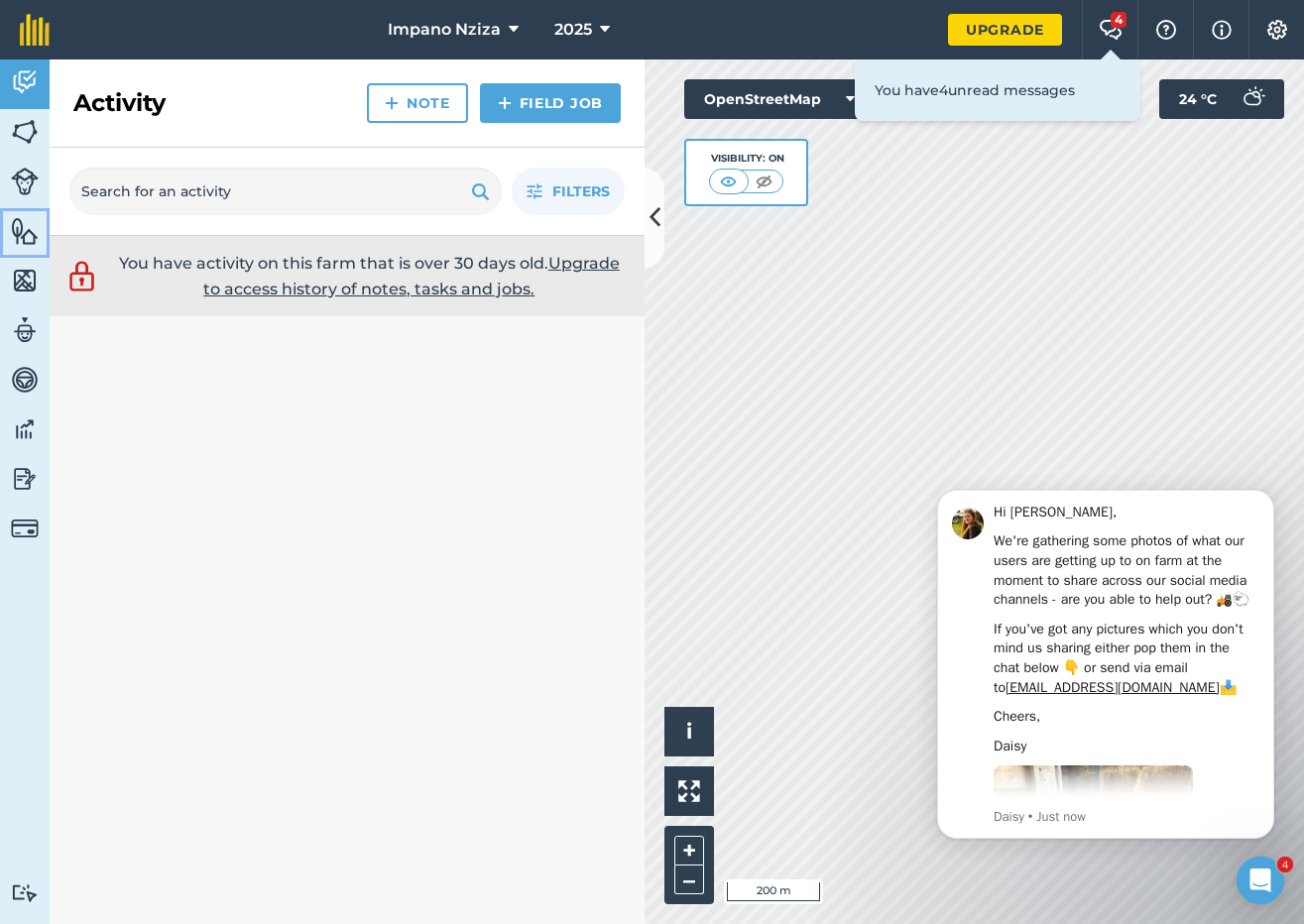 click at bounding box center [25, 231] 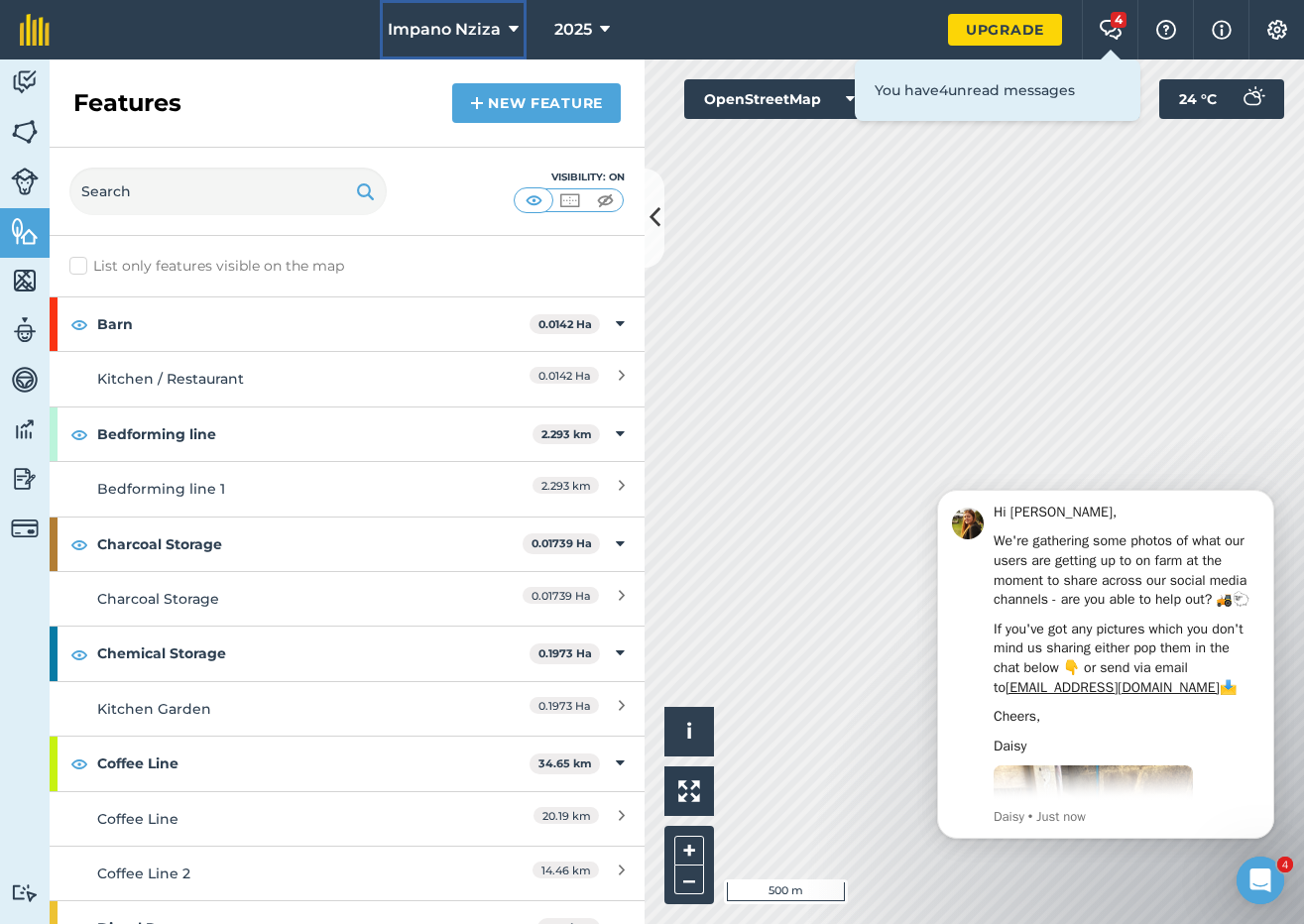 click at bounding box center [514, 30] 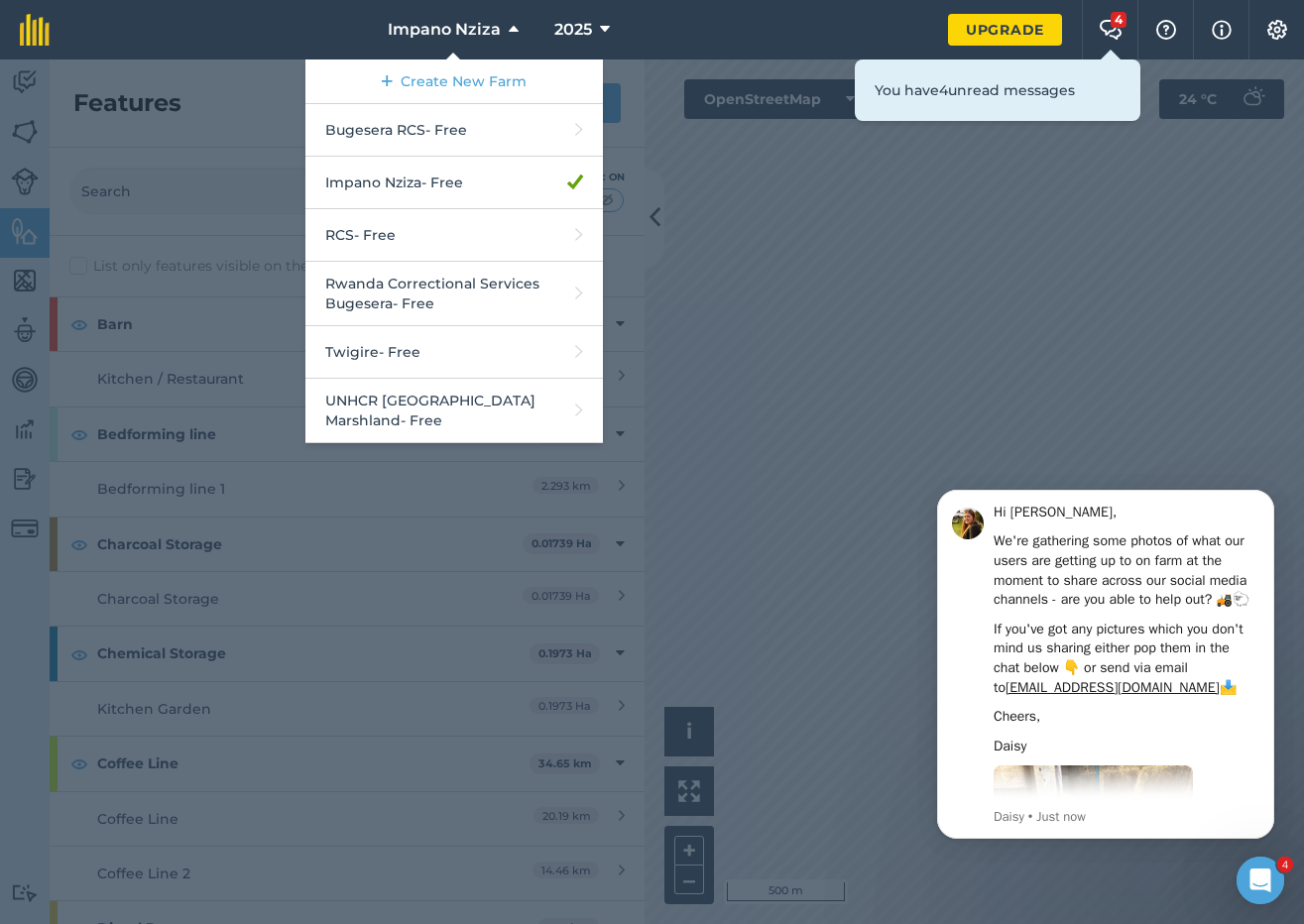 click at bounding box center [652, 492] 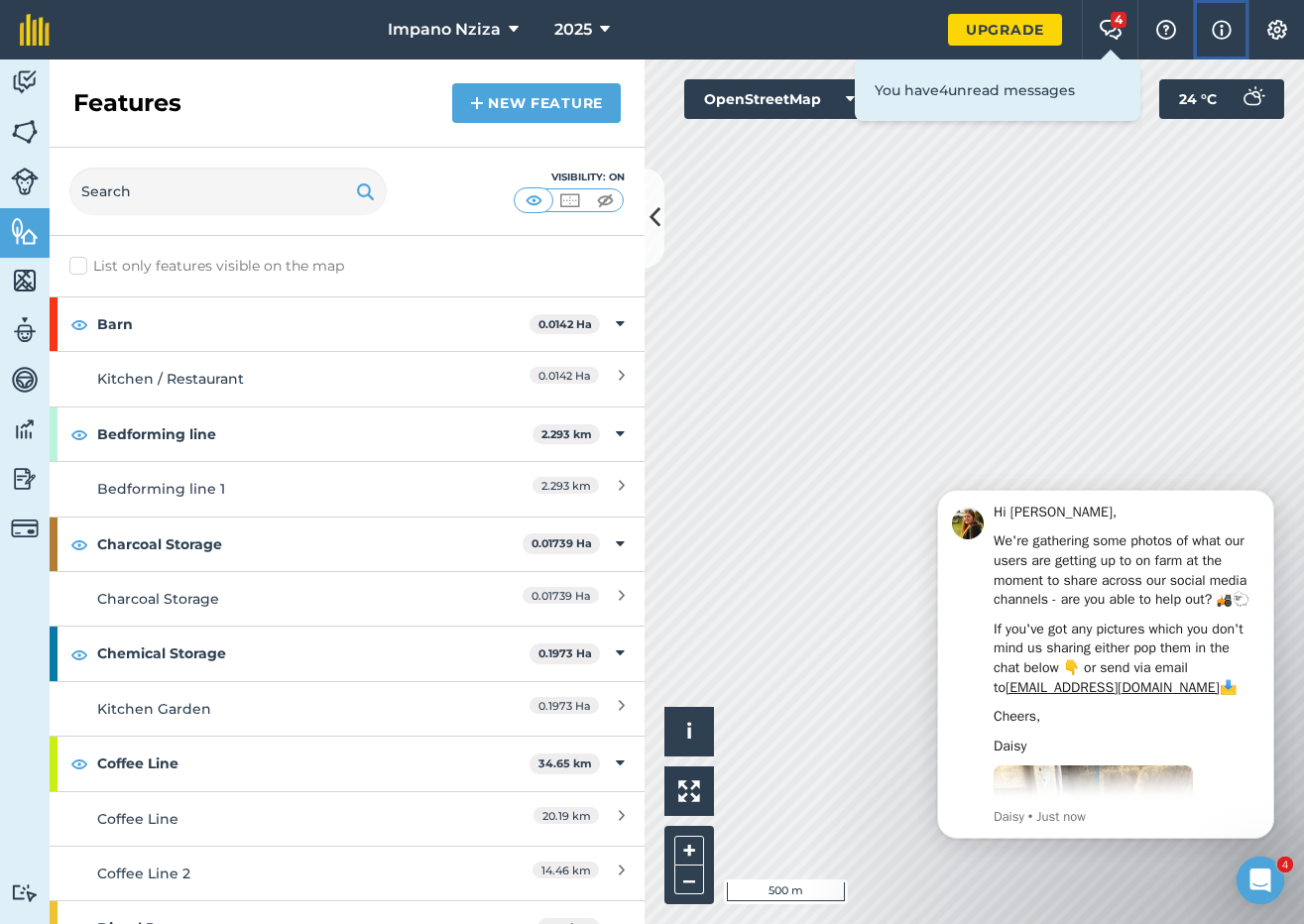 click at bounding box center (1222, 30) 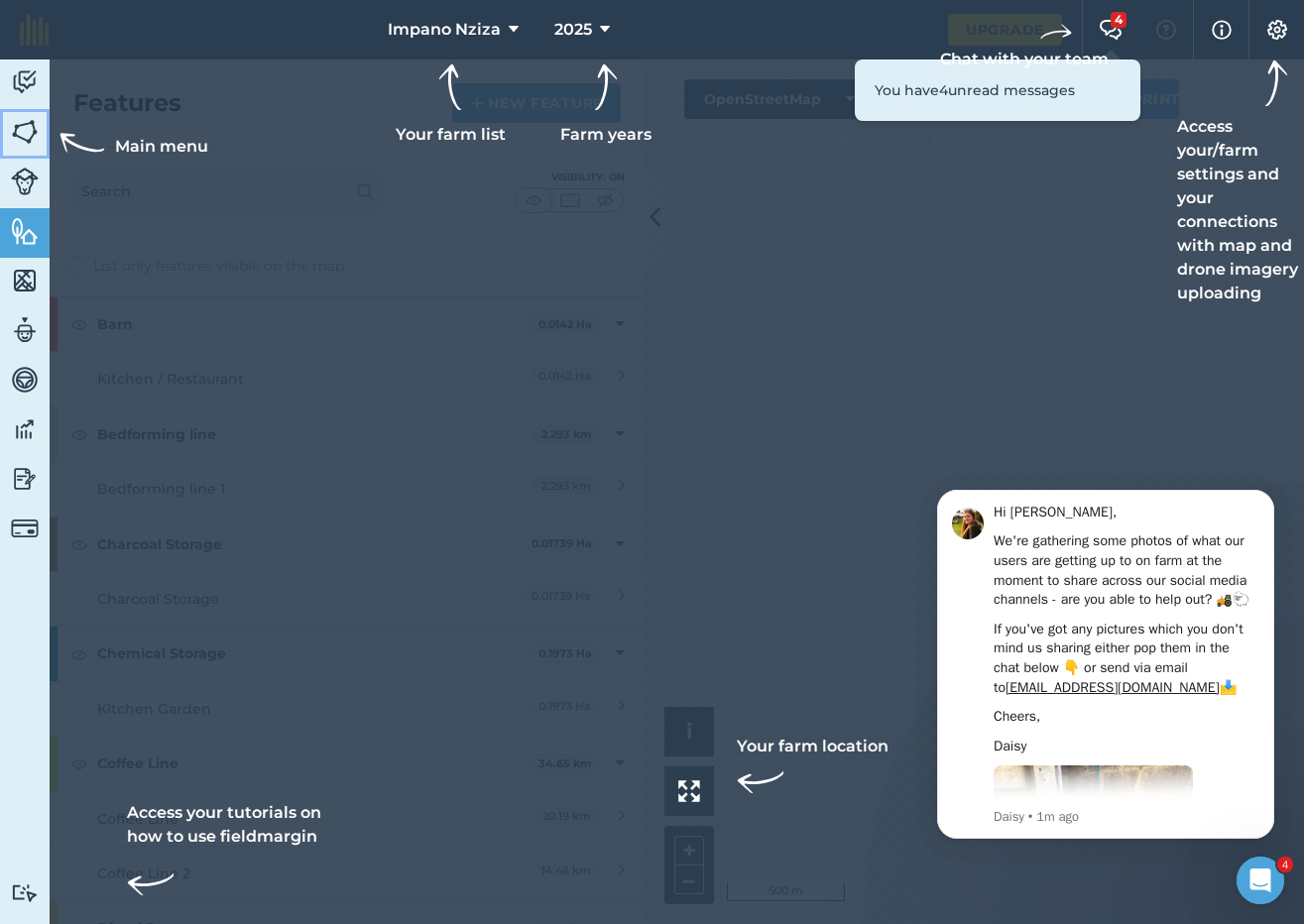 click at bounding box center (25, 132) 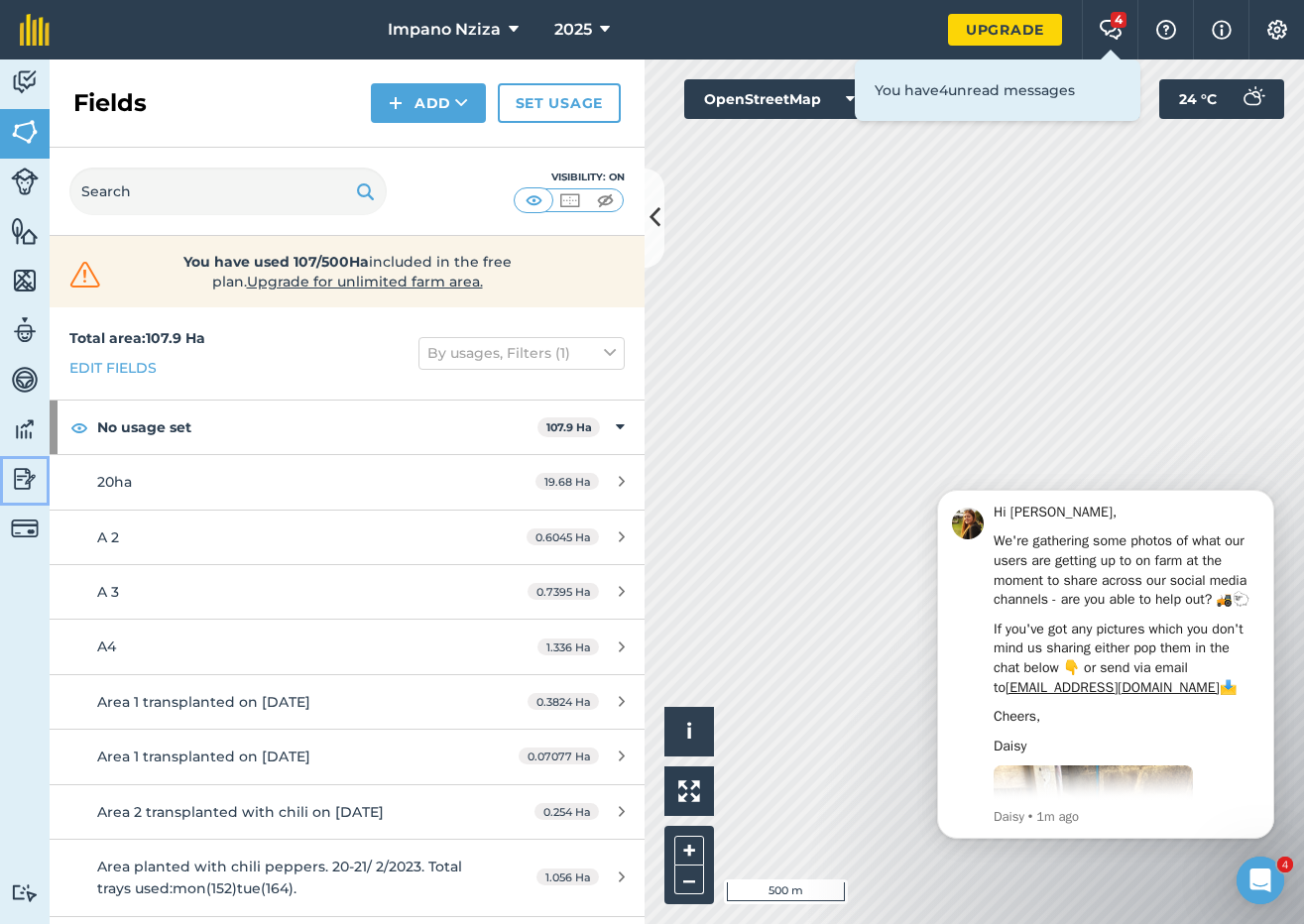 click at bounding box center [25, 479] 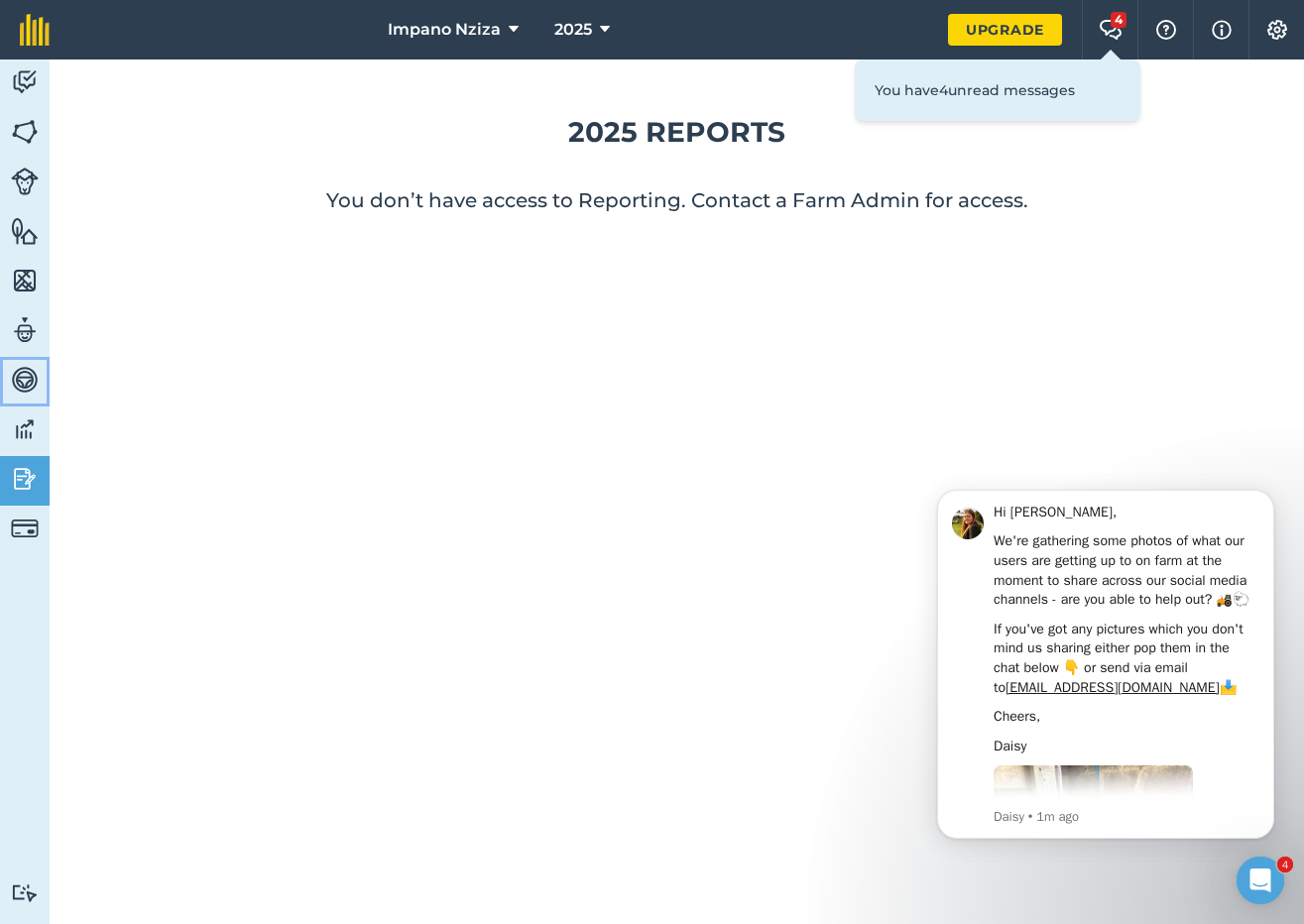 click at bounding box center [25, 380] 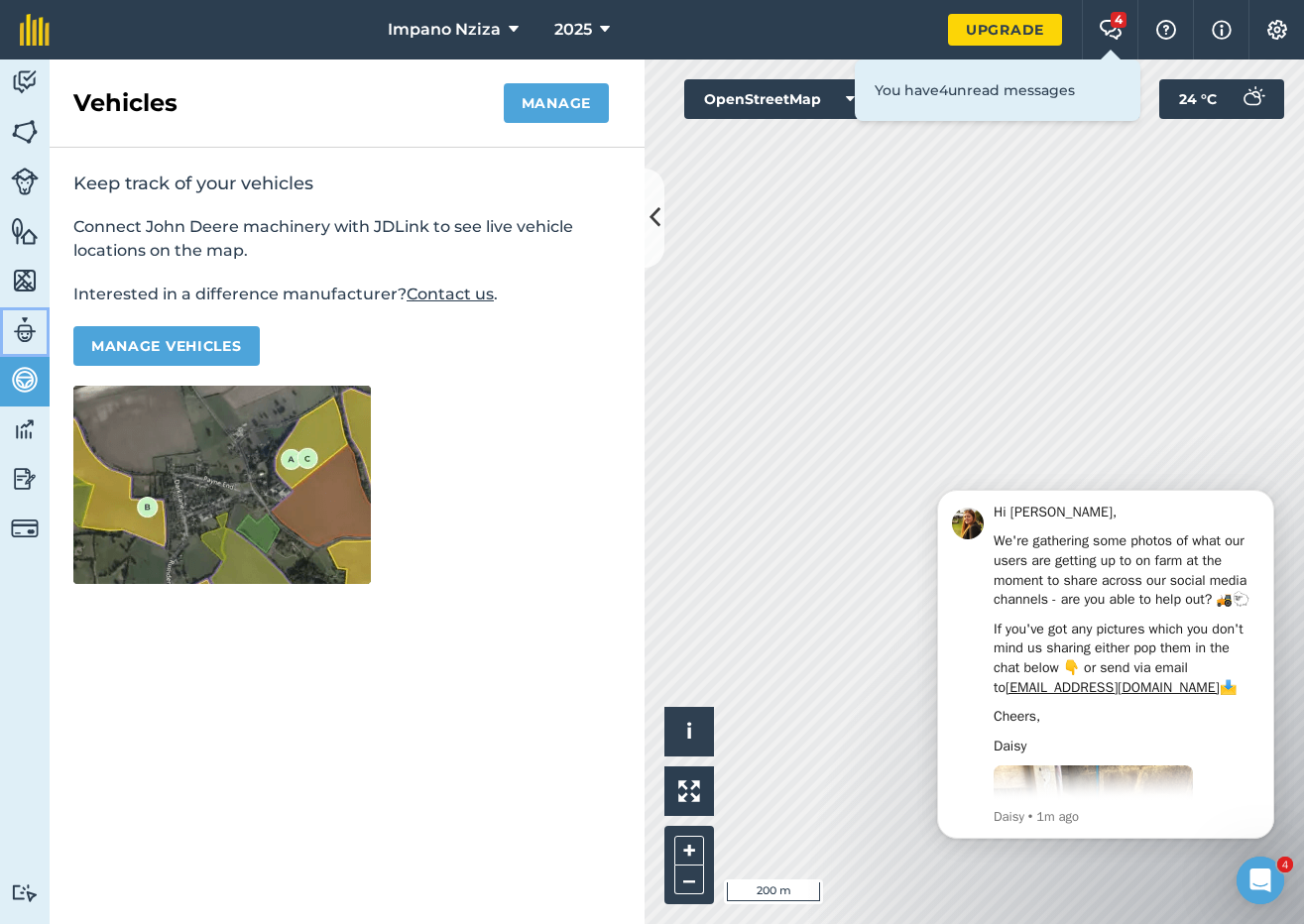 click at bounding box center [25, 330] 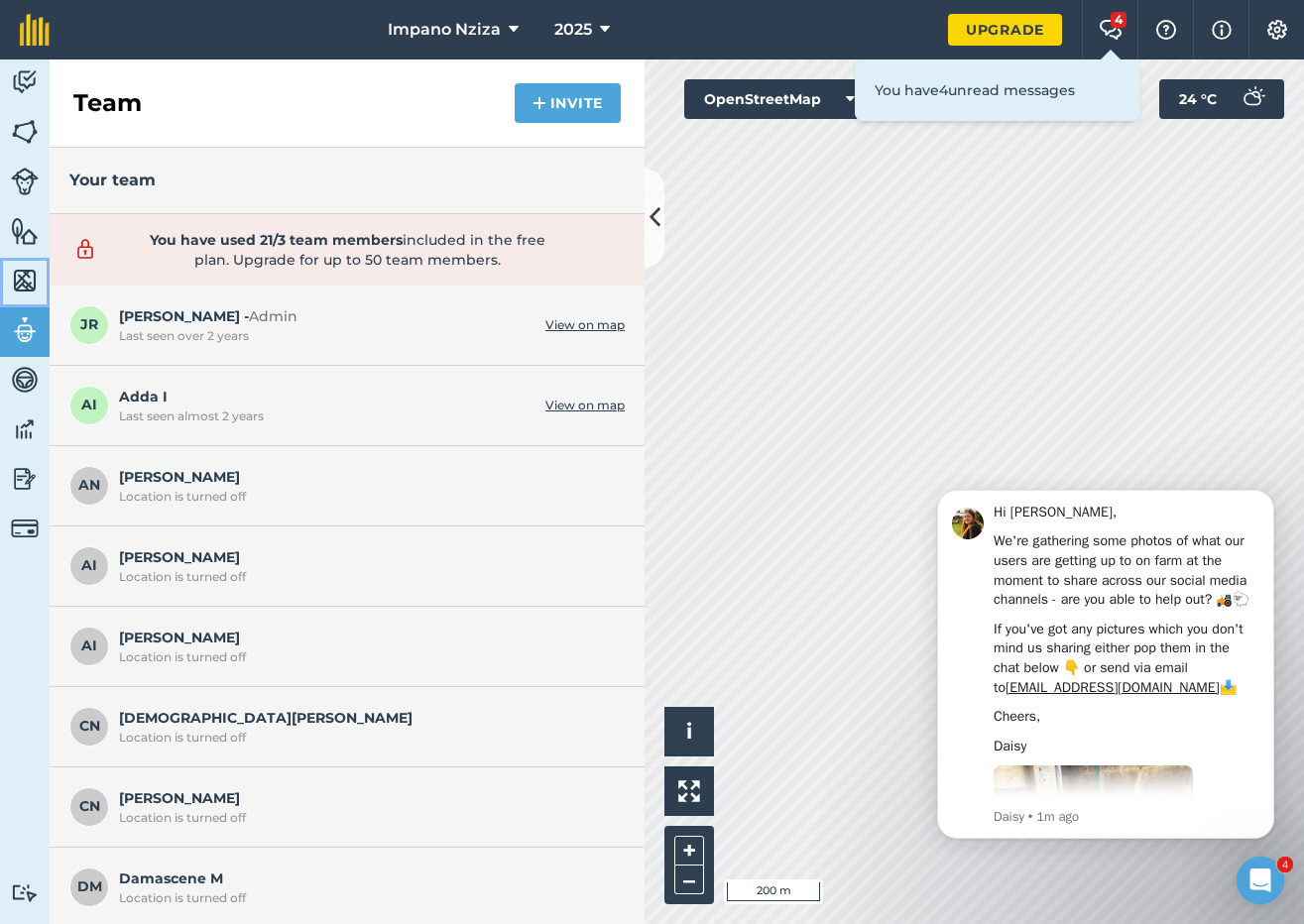 click at bounding box center (25, 281) 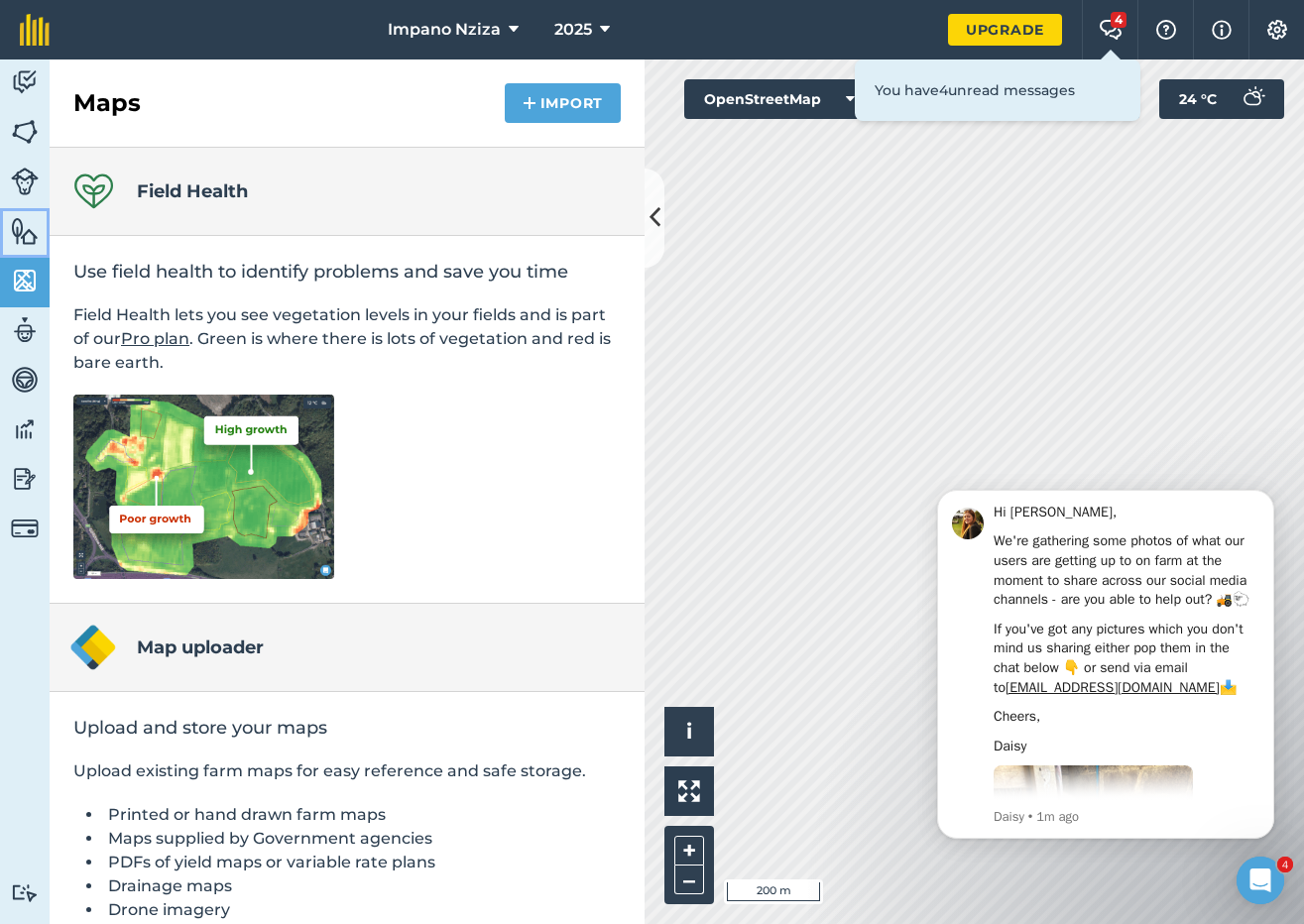 click at bounding box center [25, 231] 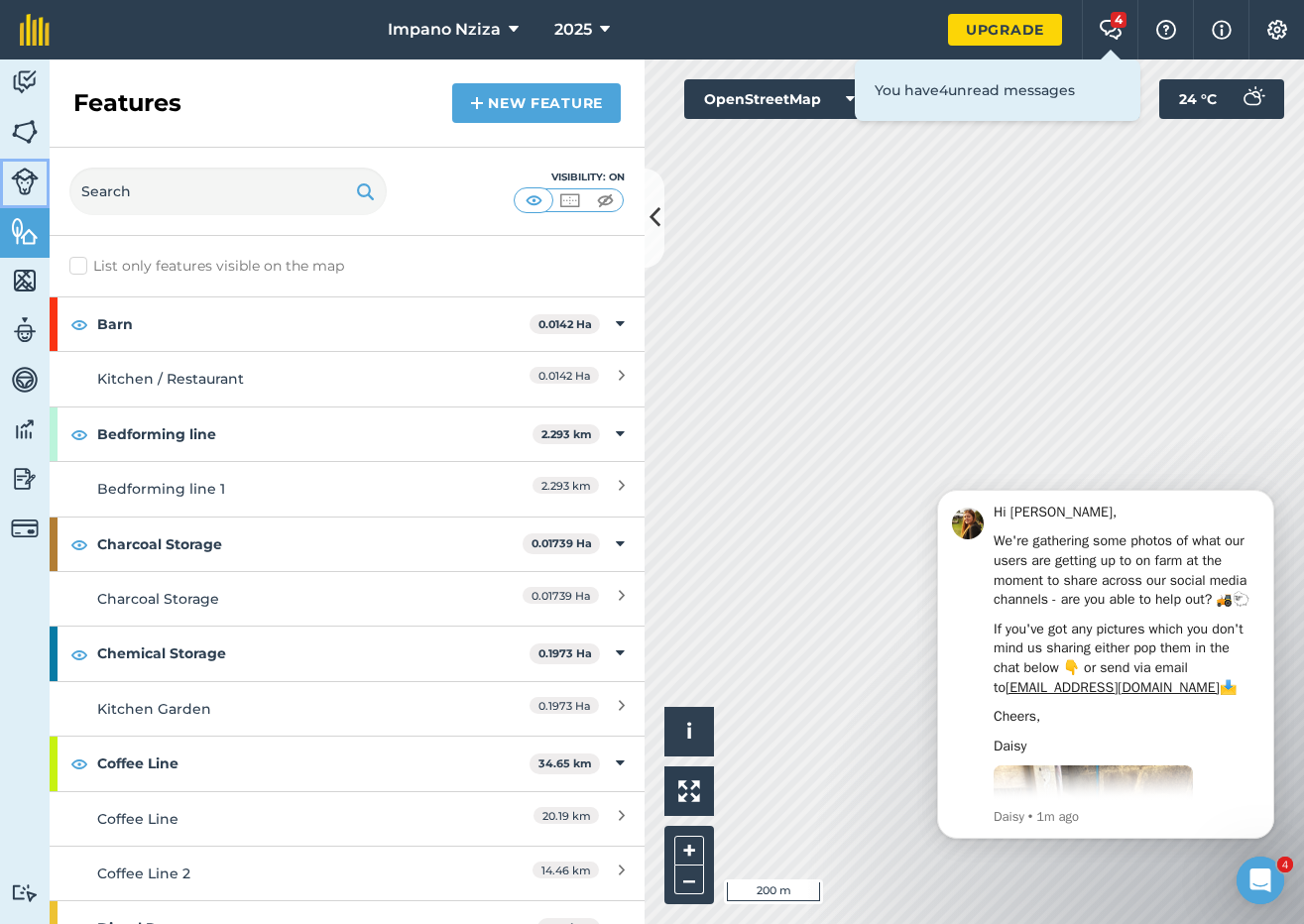 click at bounding box center (25, 181) 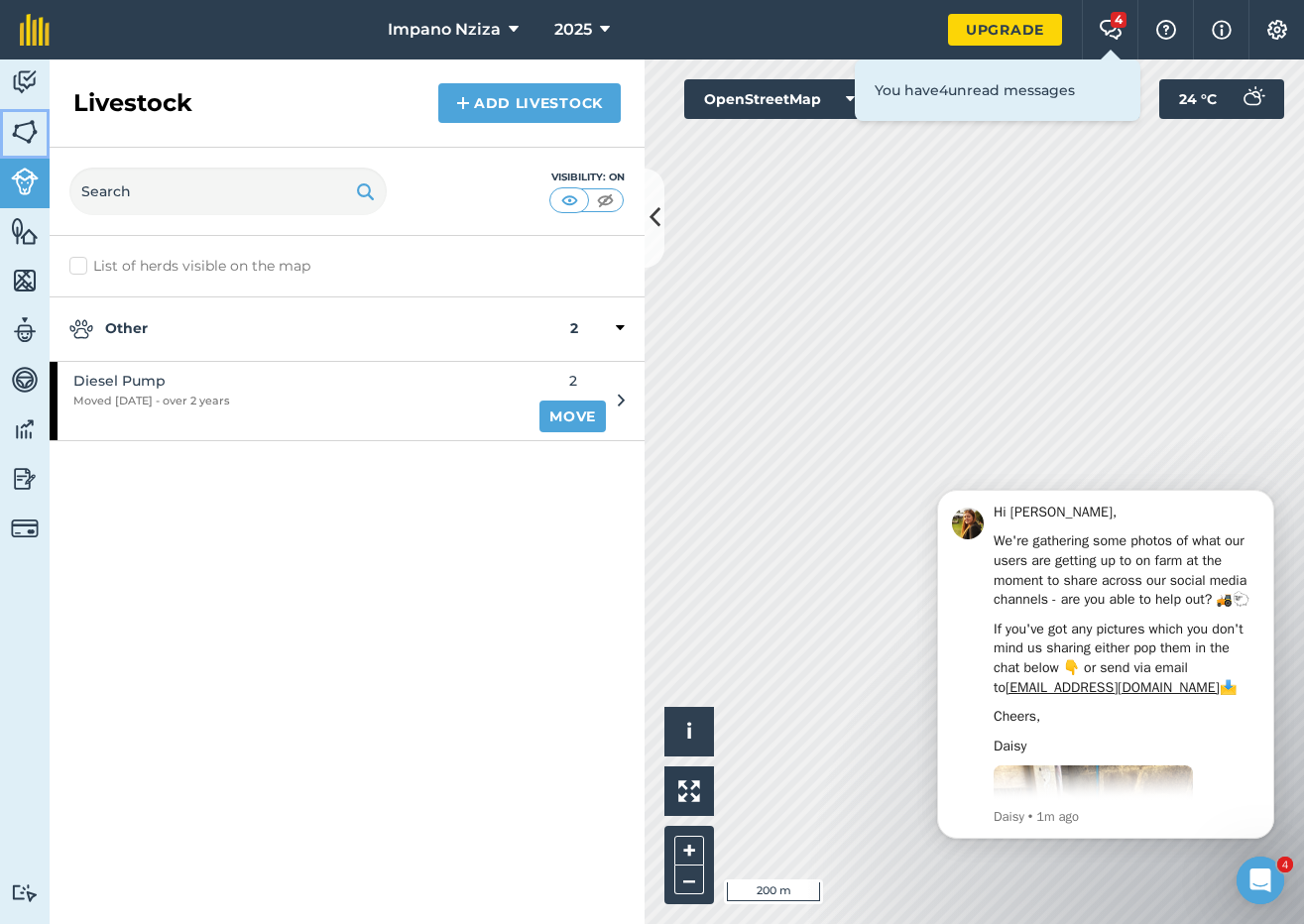 click at bounding box center [25, 132] 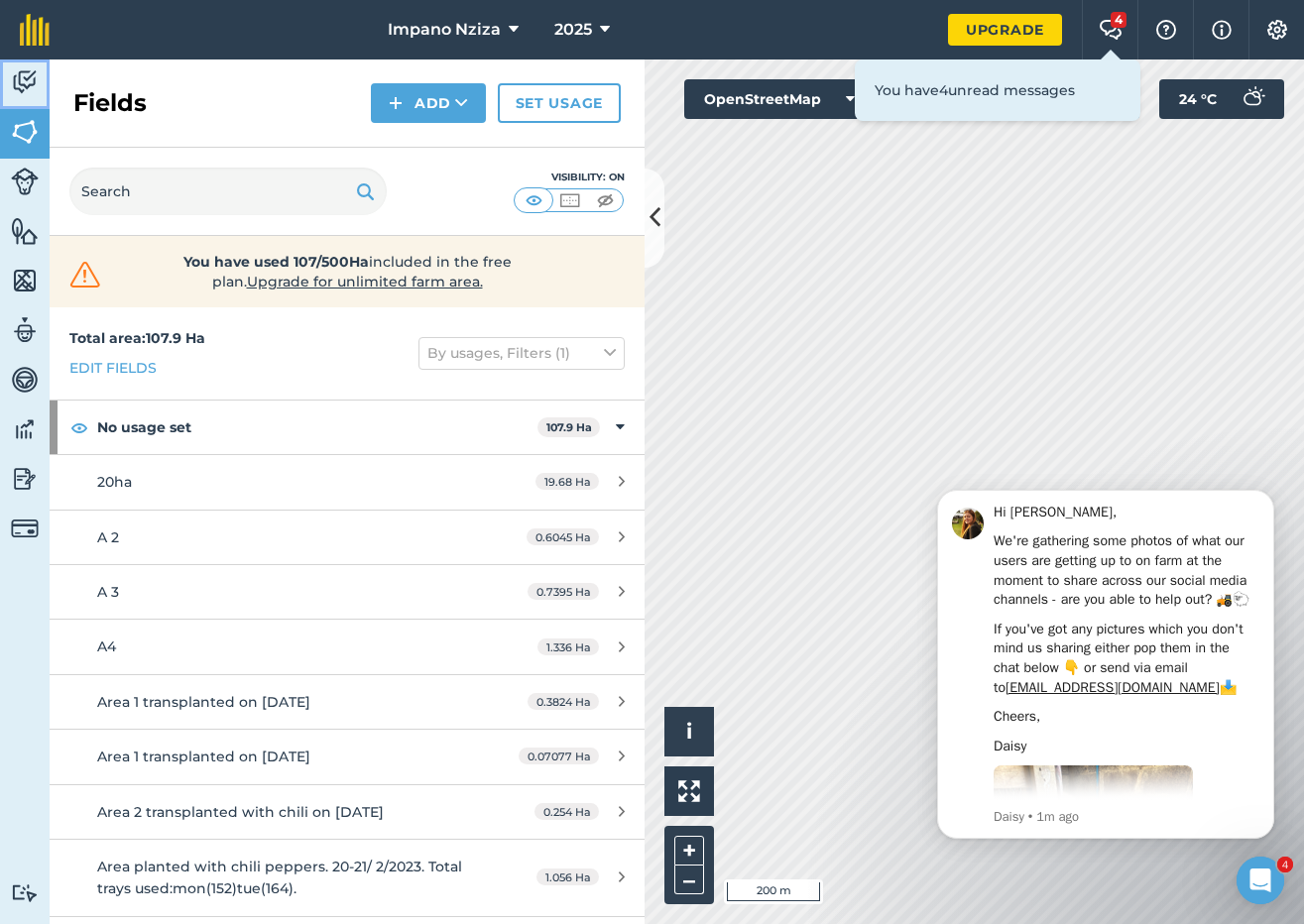 click at bounding box center (25, 82) 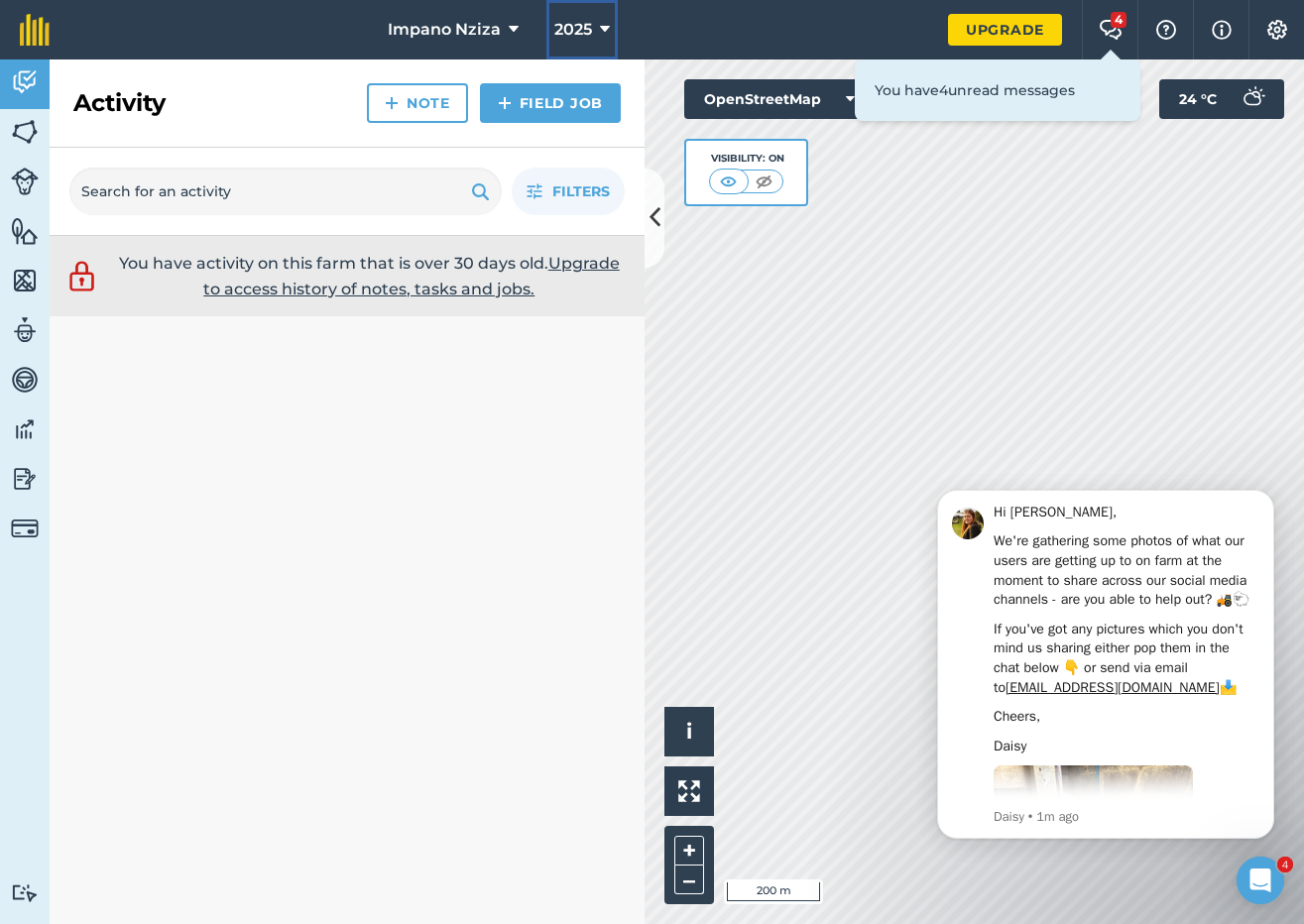 click at bounding box center (605, 30) 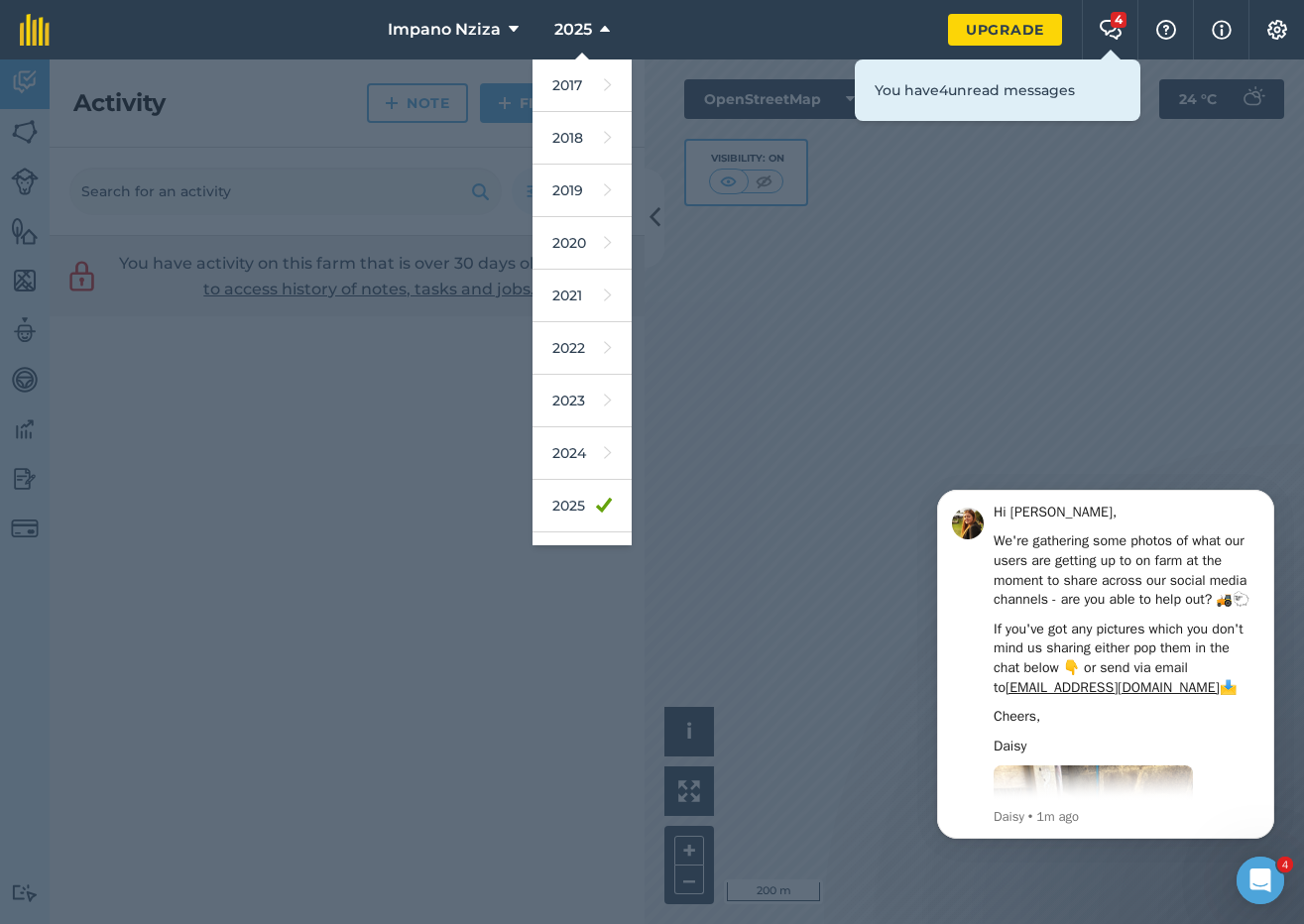 click at bounding box center (652, 492) 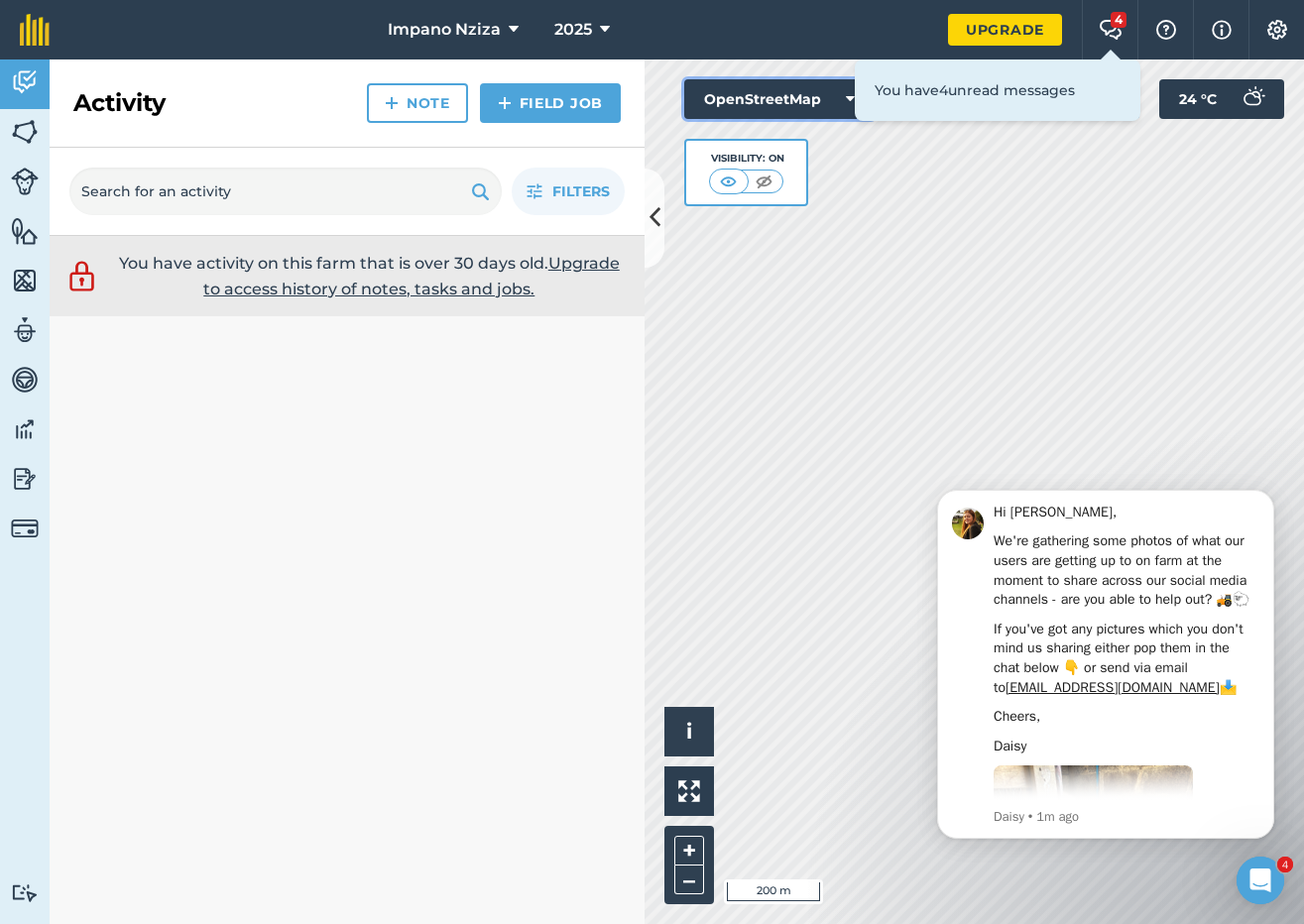 click on "OpenStreetMap" at bounding box center [779, 99] 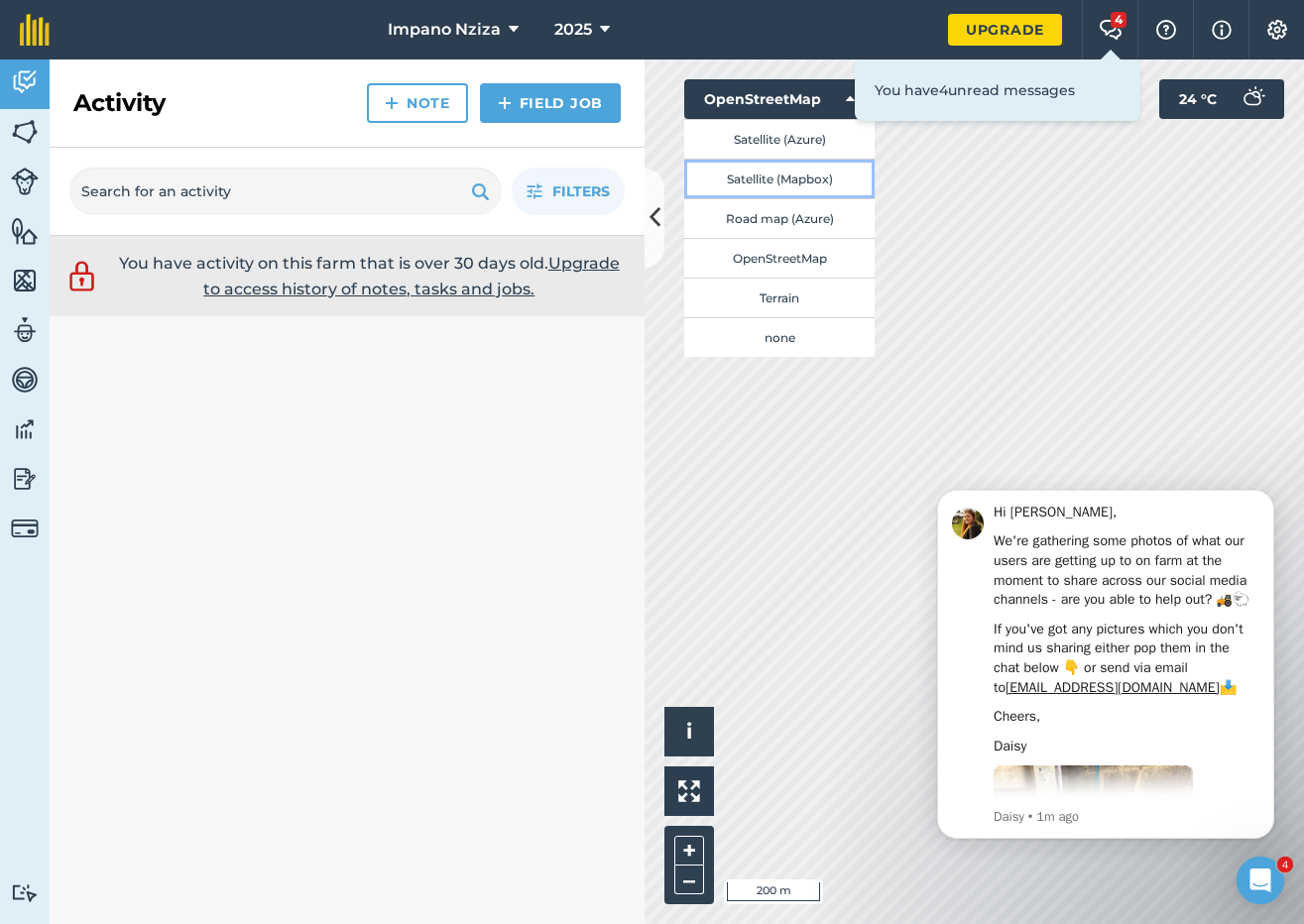click on "Satellite (Mapbox)" at bounding box center (779, 178) 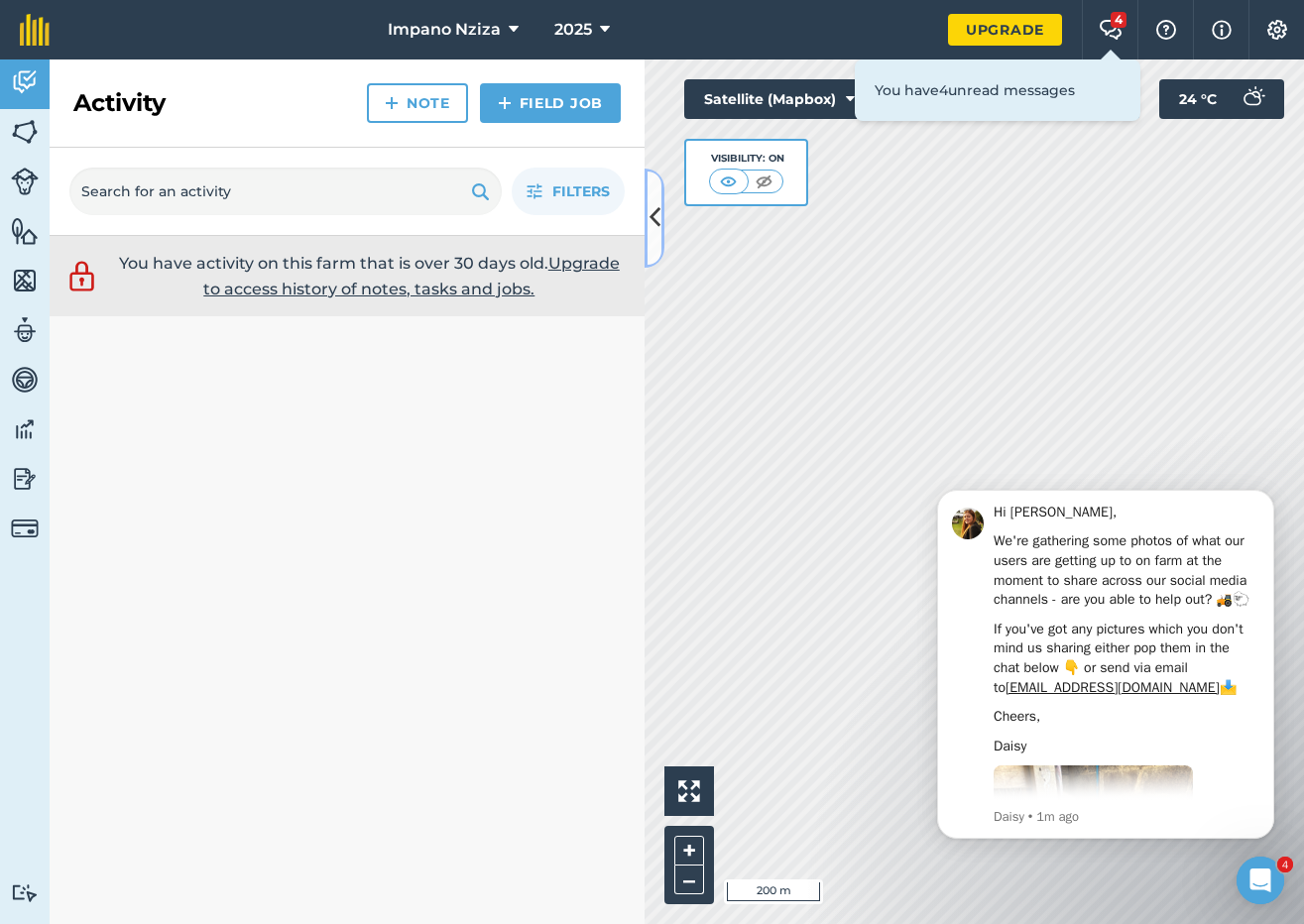 click at bounding box center [654, 217] 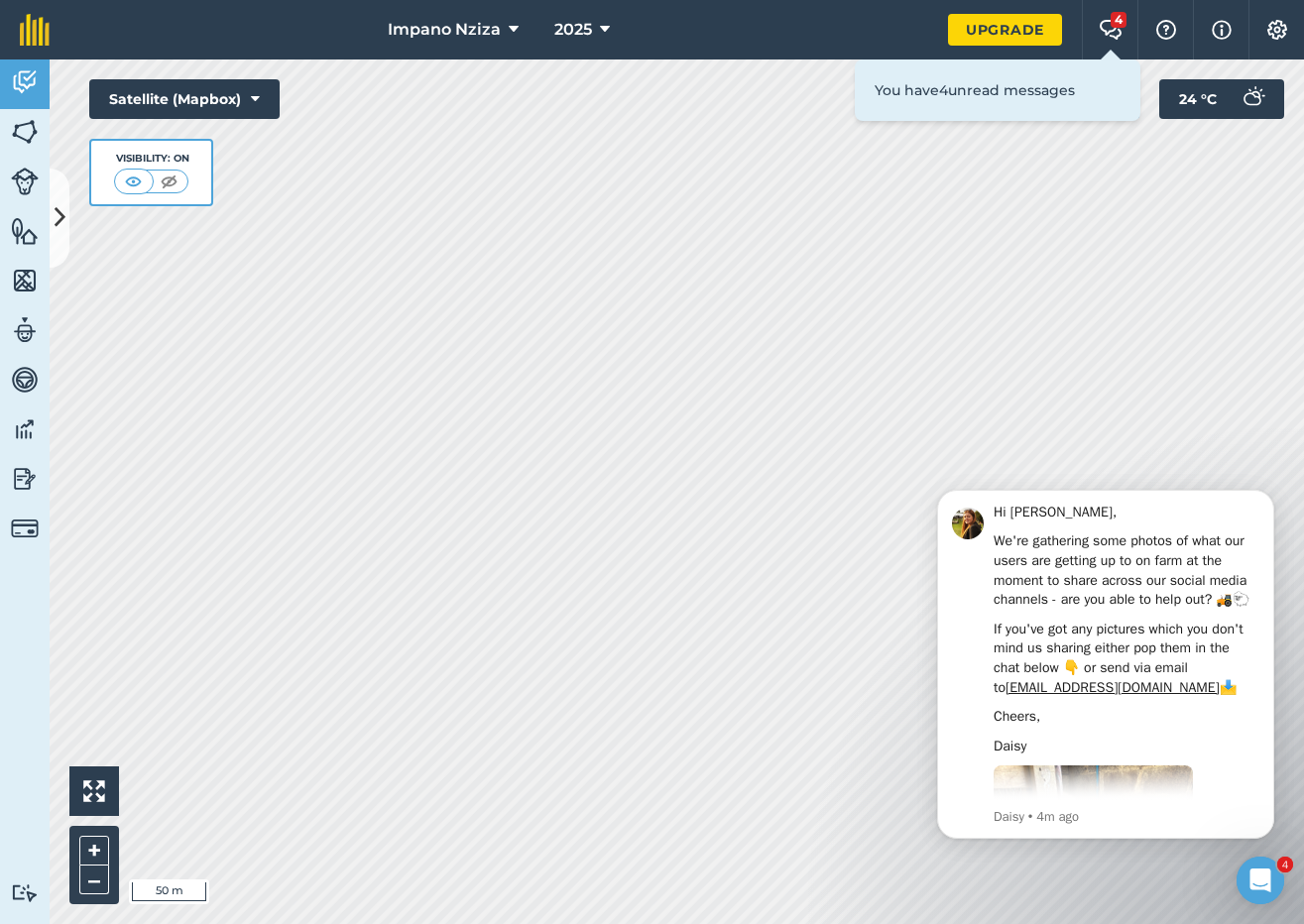 click 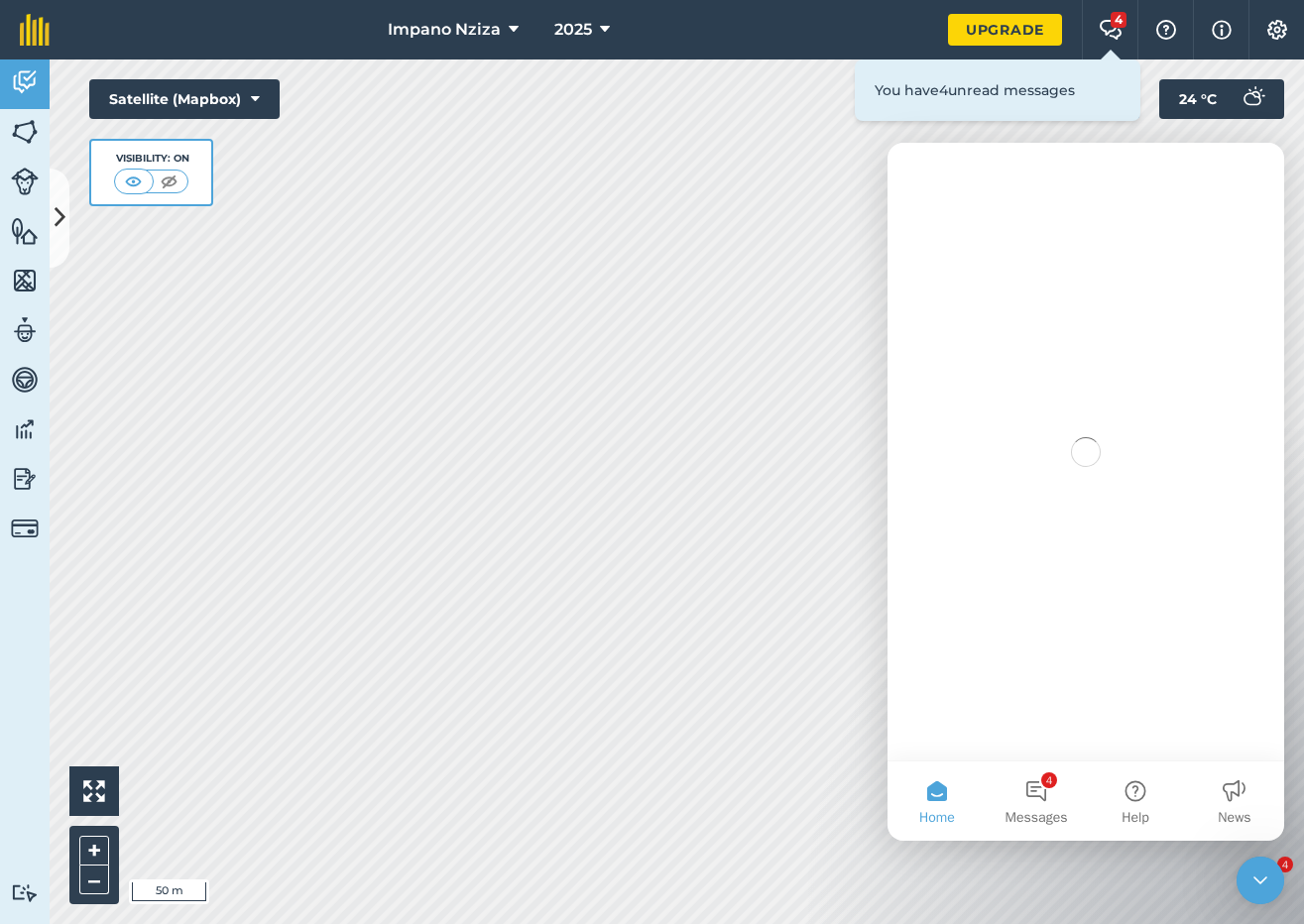 scroll, scrollTop: 0, scrollLeft: 0, axis: both 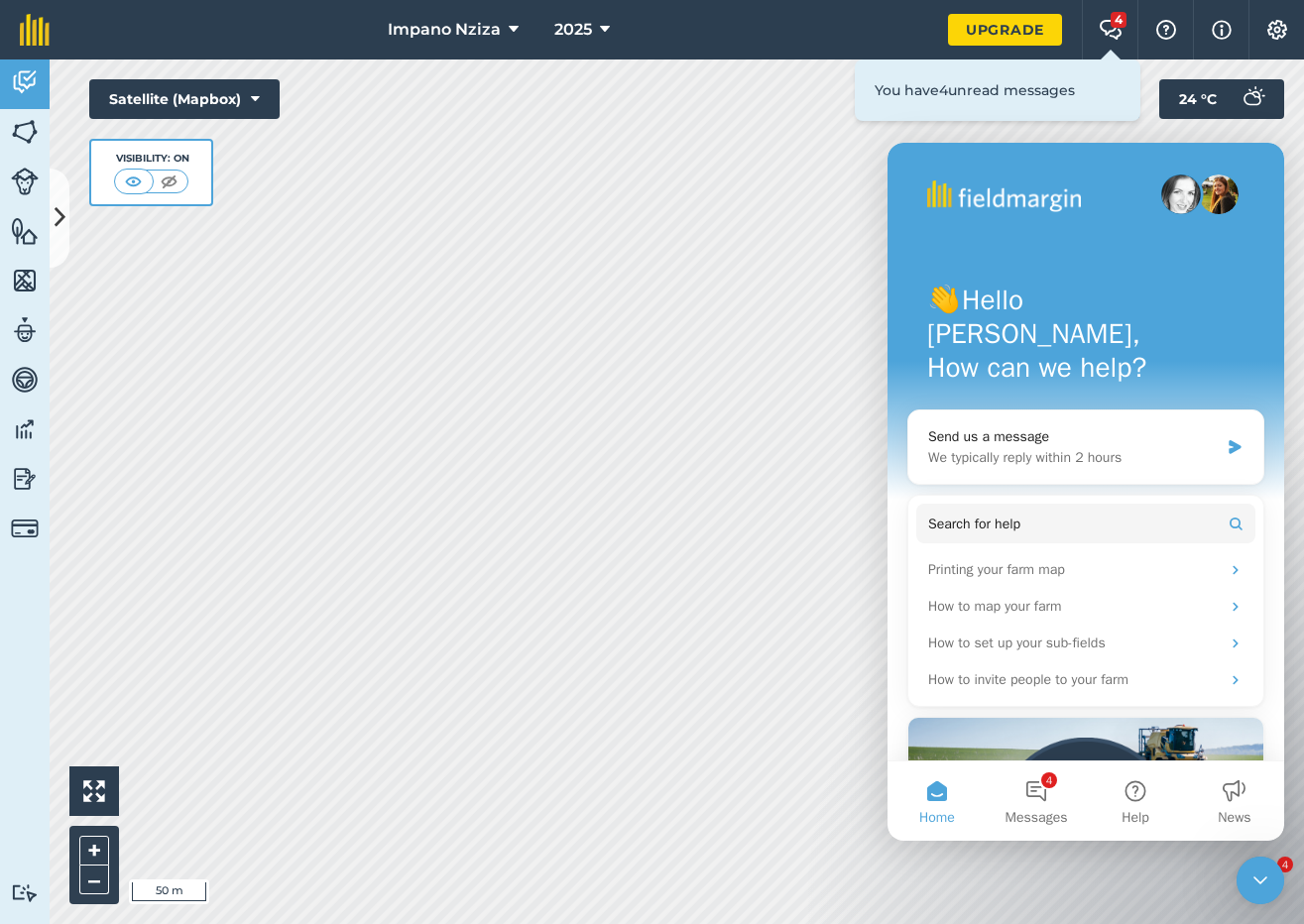 click on "Home" at bounding box center (937, 801) 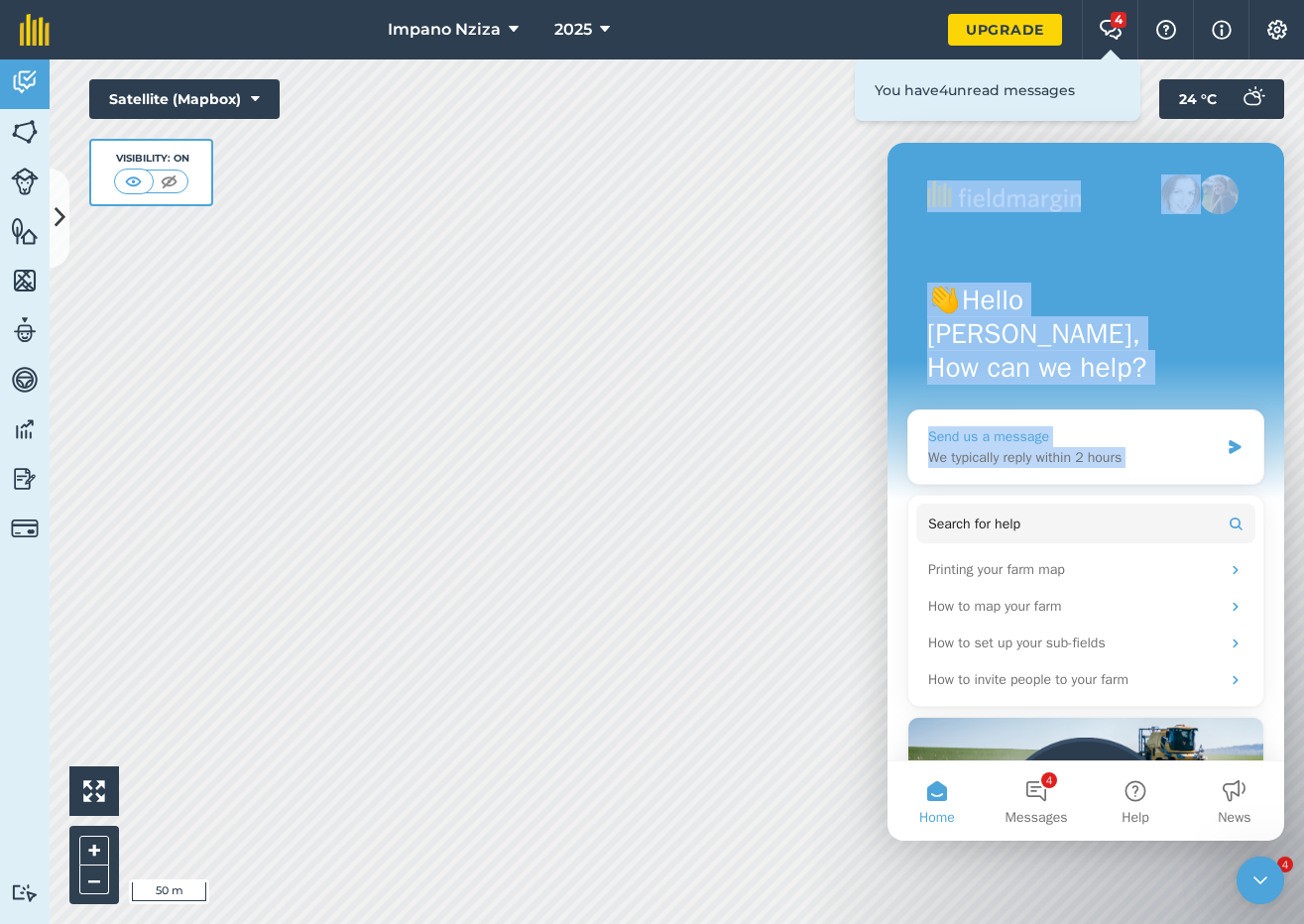 drag, startPoint x: 1112, startPoint y: 183, endPoint x: 1247, endPoint y: 444, distance: 293.8469 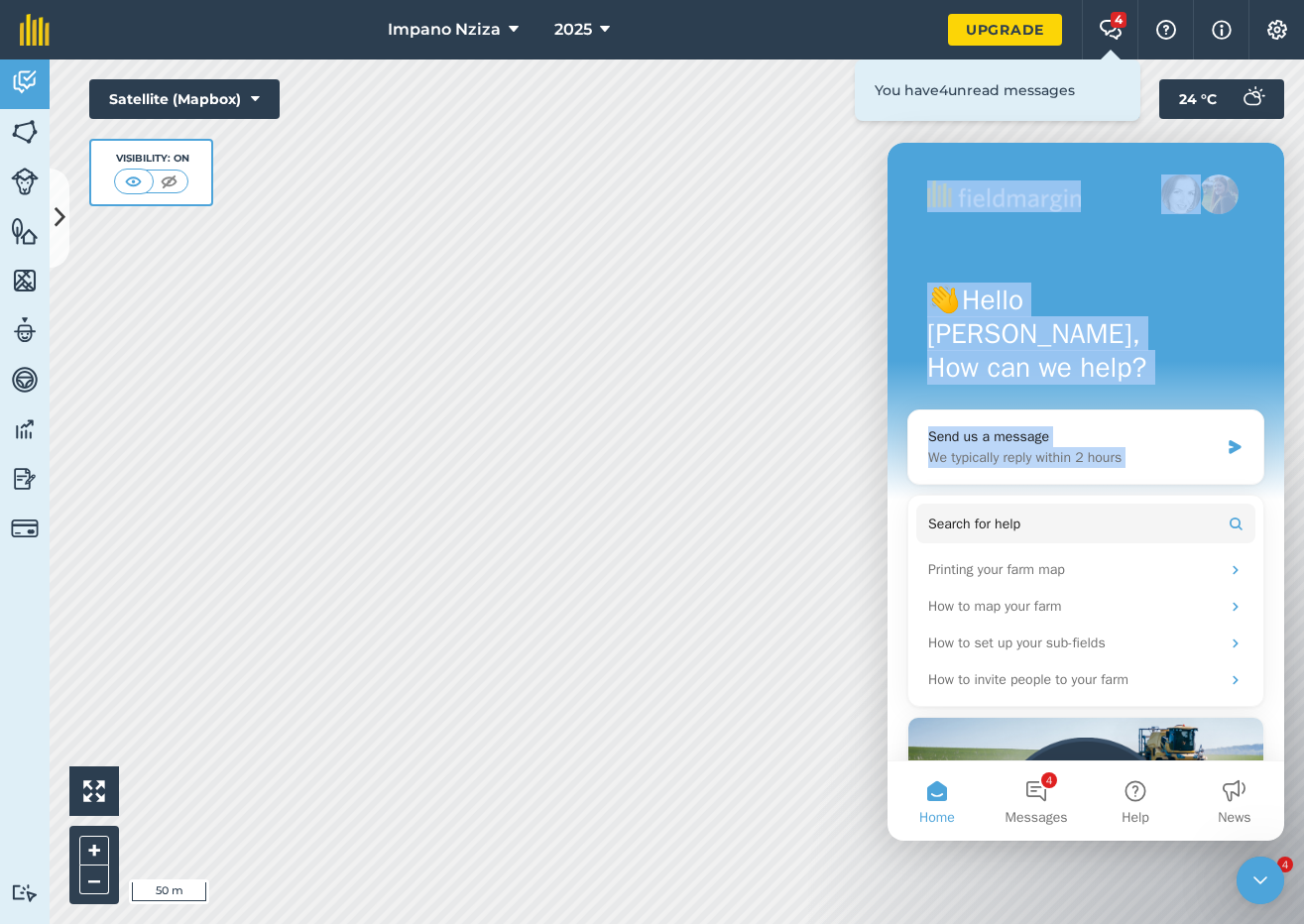 click on "👋Hello Nathan, How can we help?" at bounding box center [1086, 338] 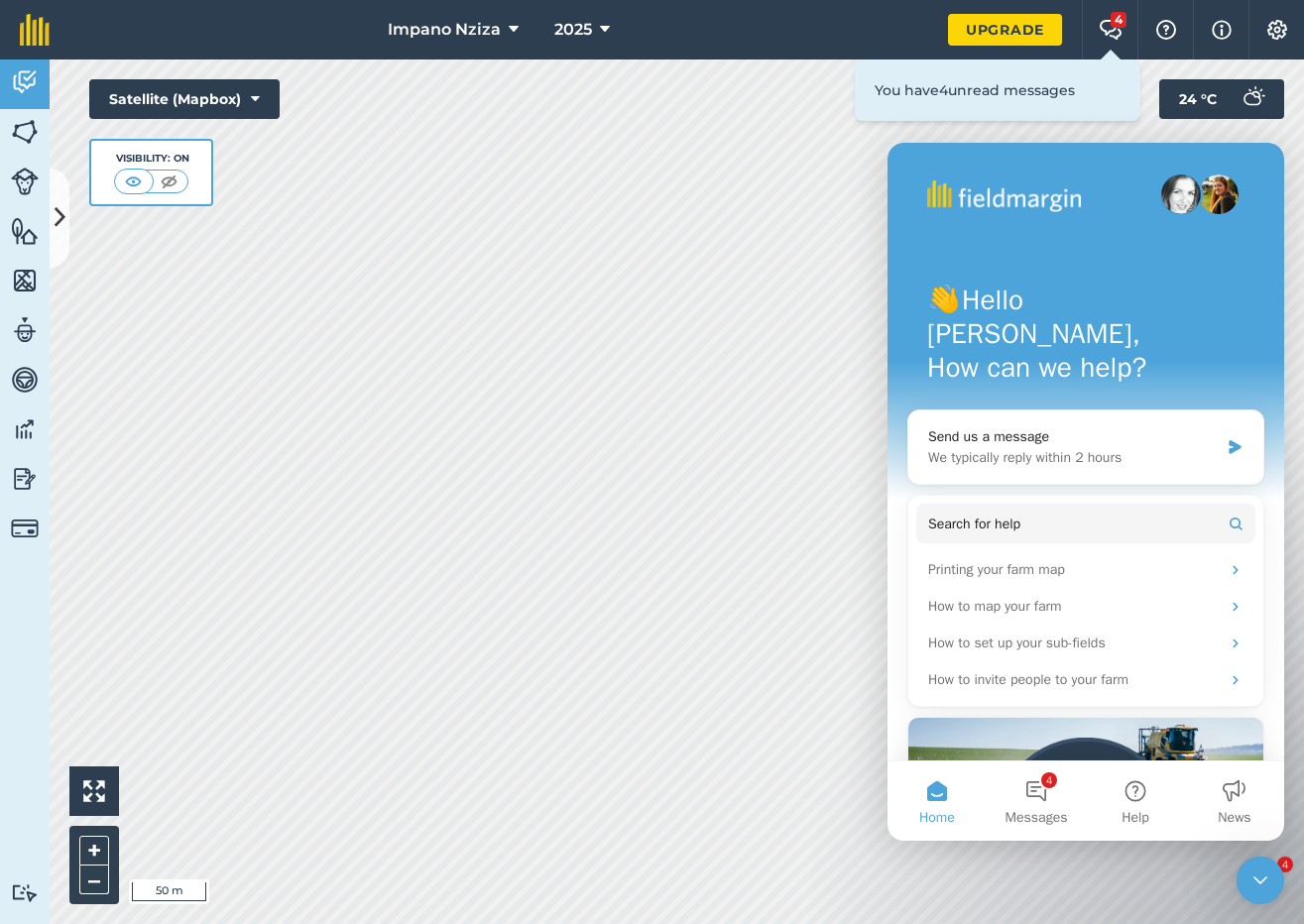 click 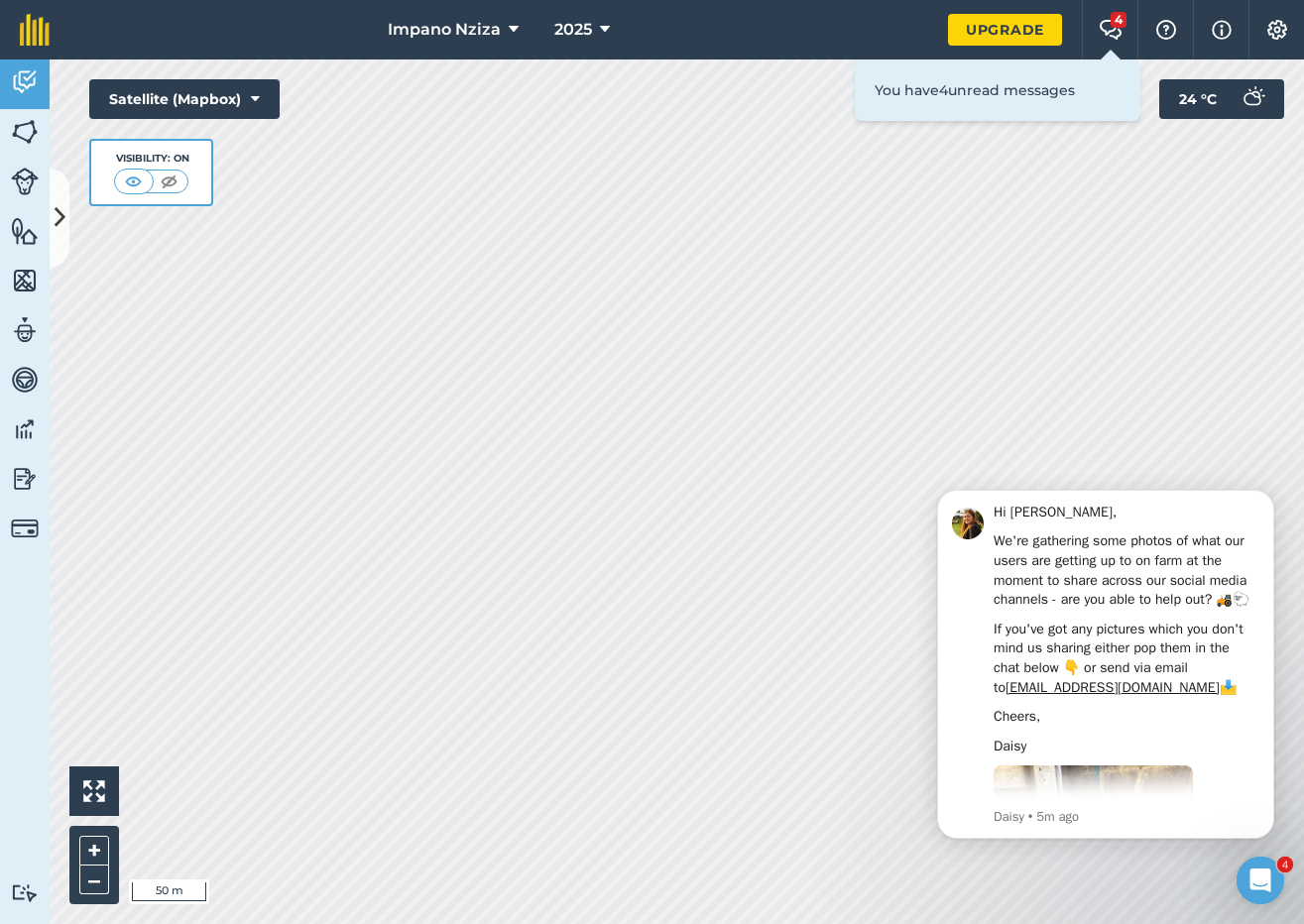 scroll, scrollTop: 0, scrollLeft: 0, axis: both 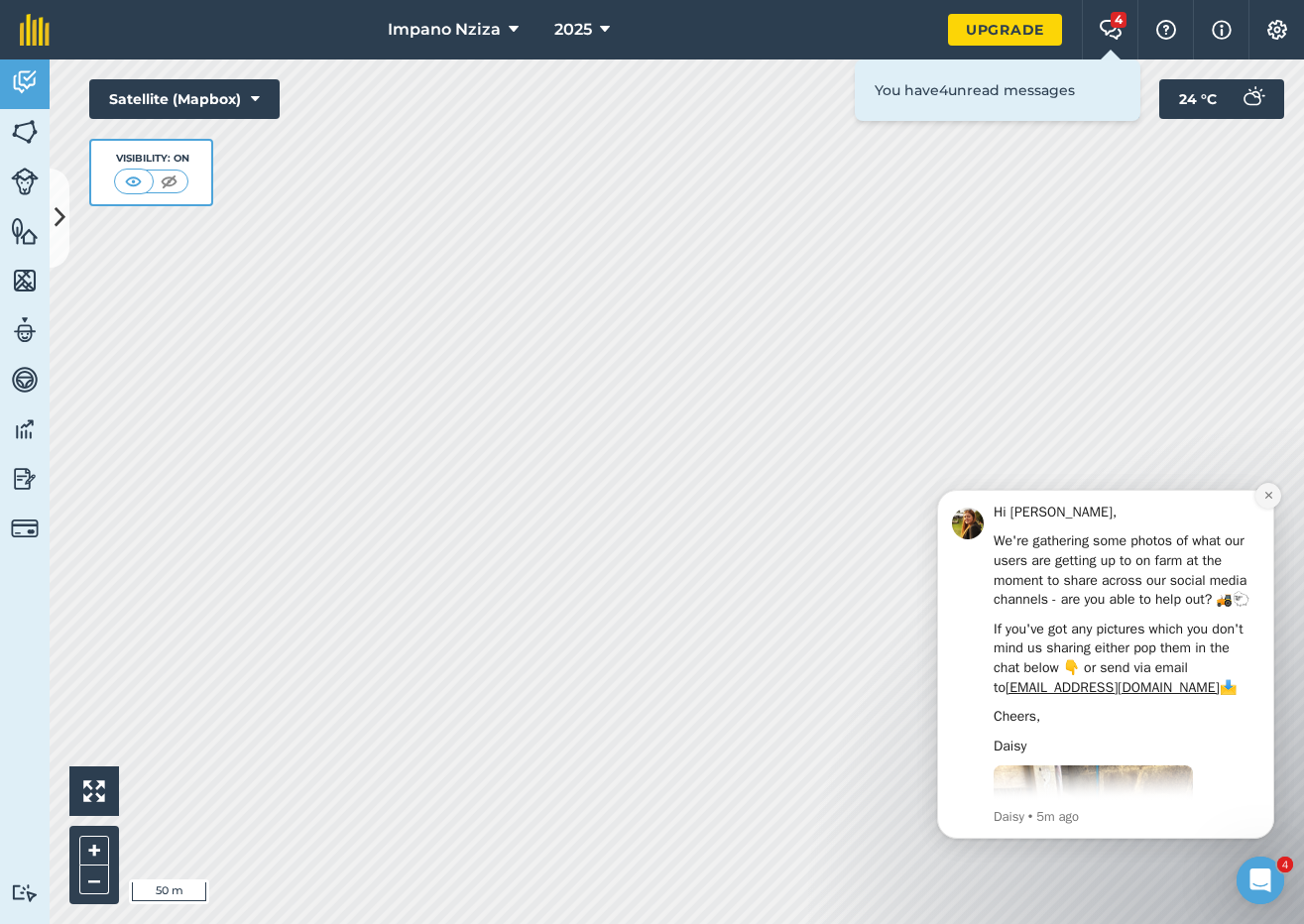 click 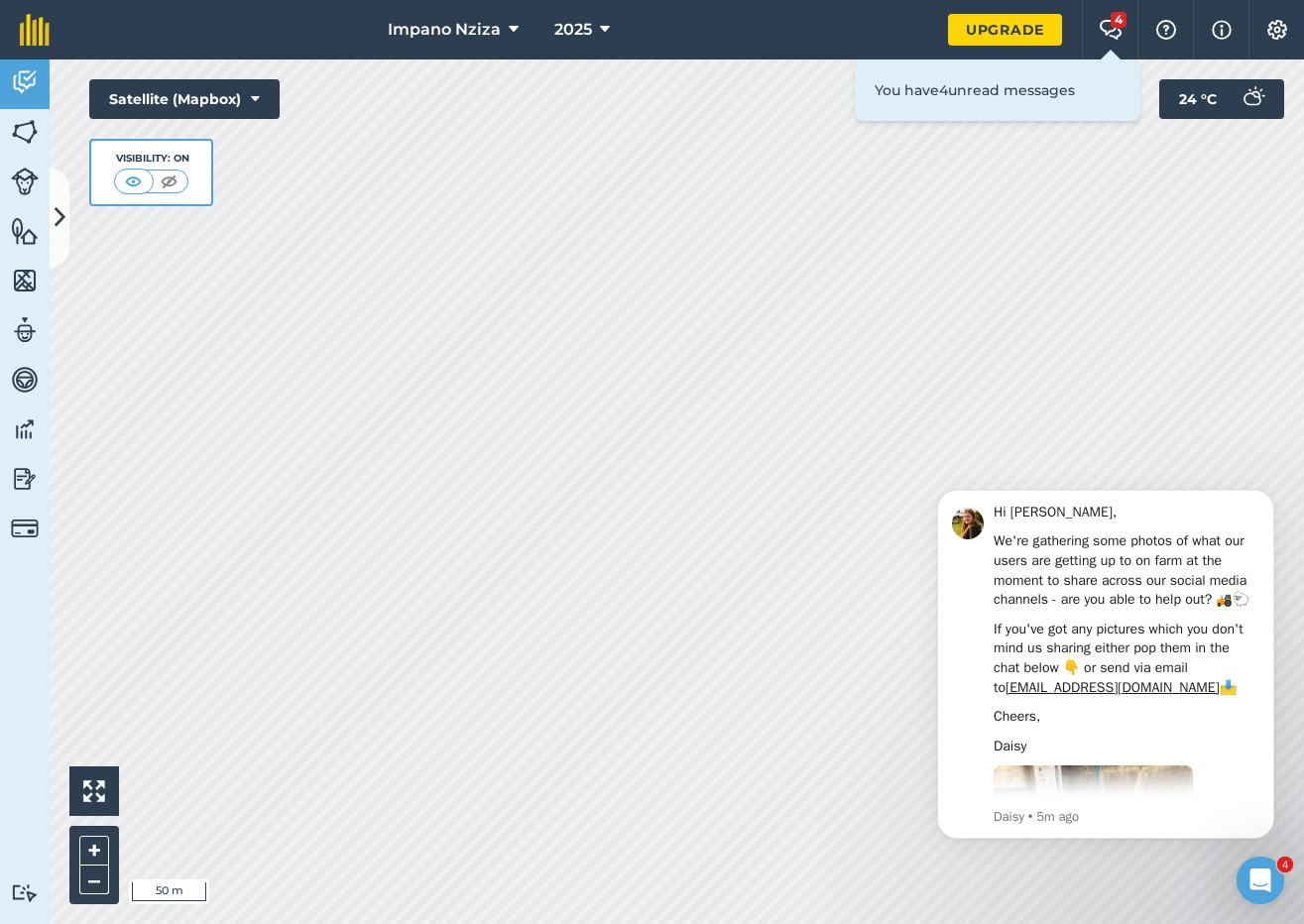 click 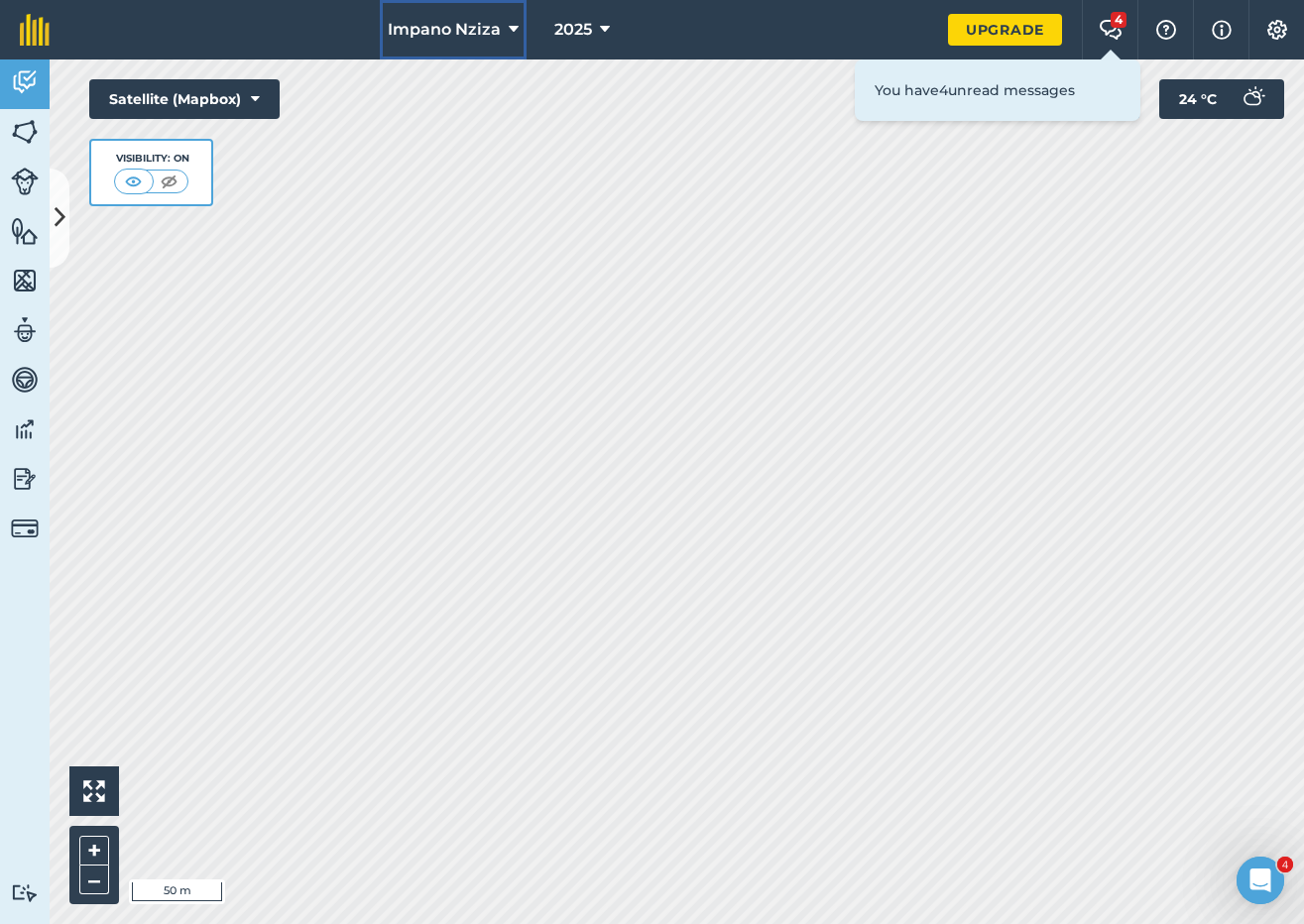 click on "Impano Nziza" at bounding box center [444, 30] 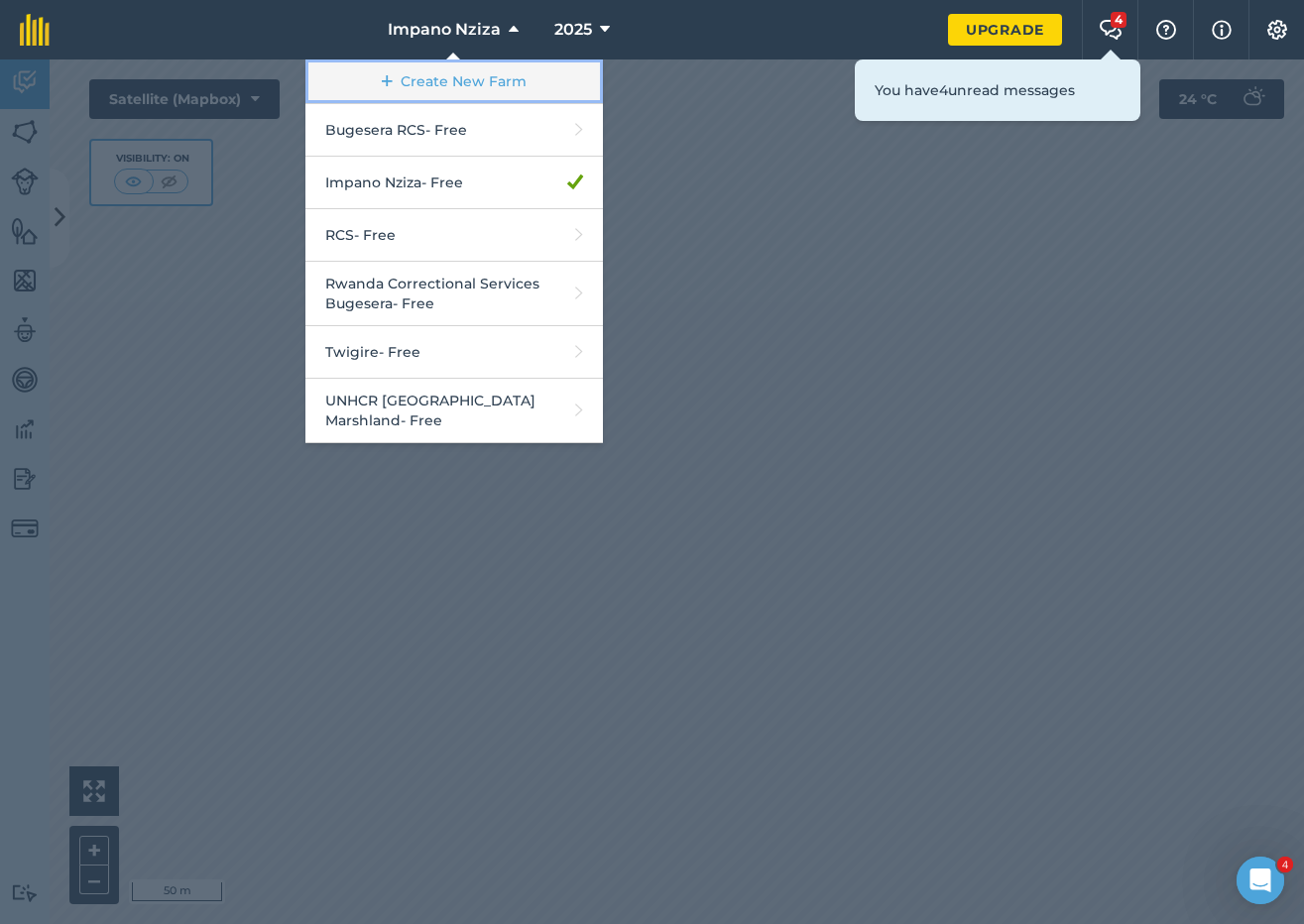 click on "Create New Farm" at bounding box center (454, 81) 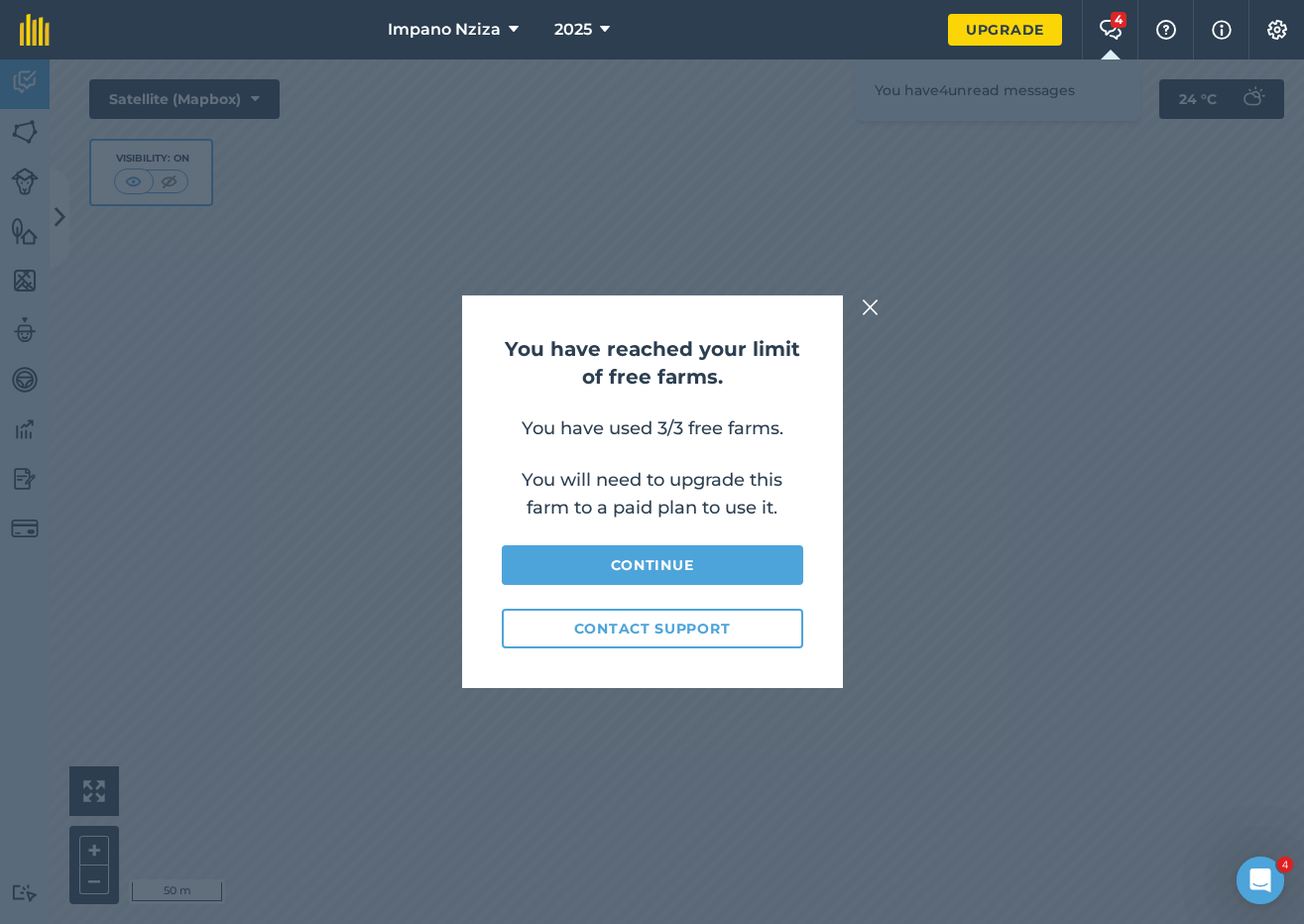 click at bounding box center [871, 307] 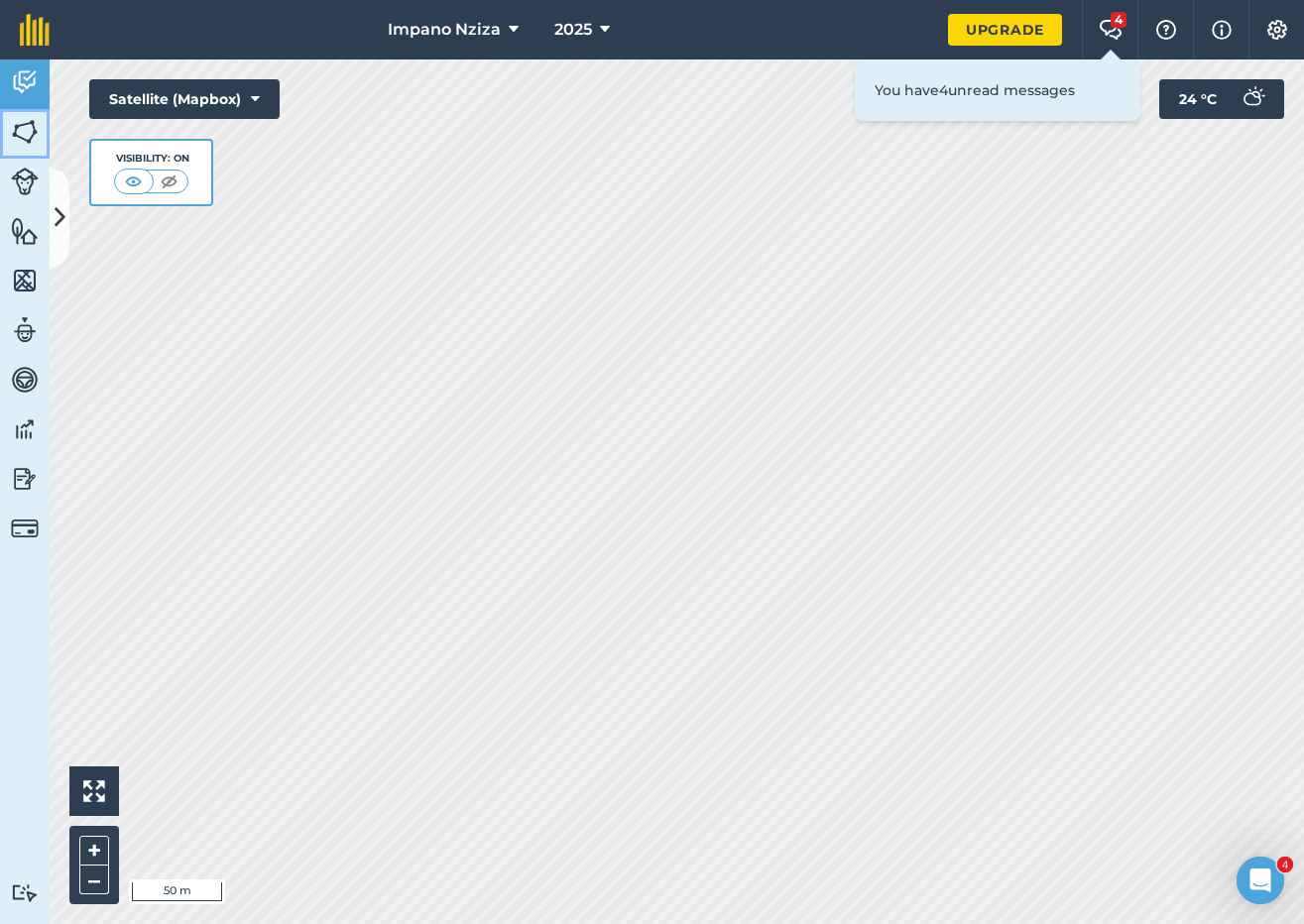 click at bounding box center [25, 132] 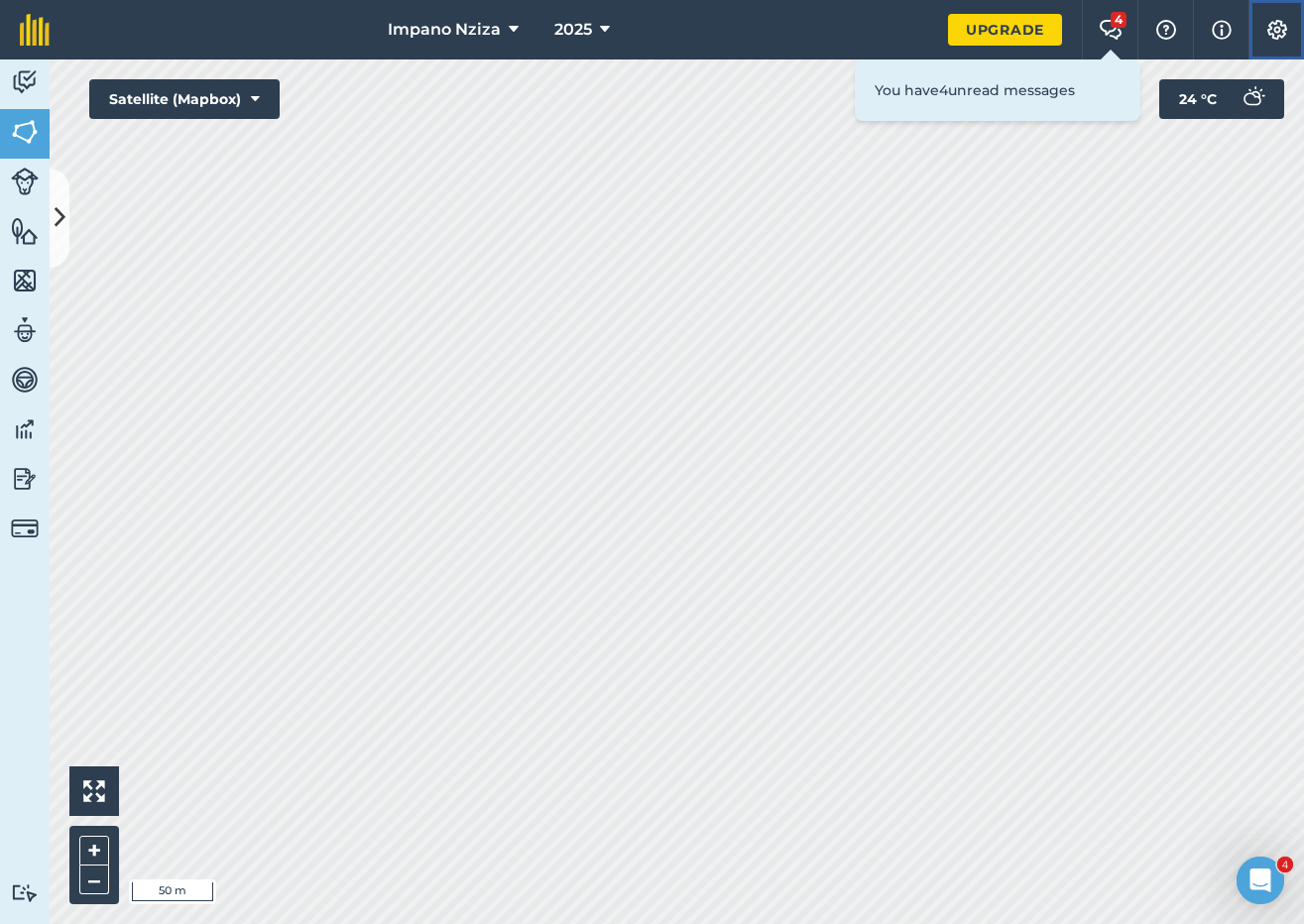 click at bounding box center (1277, 30) 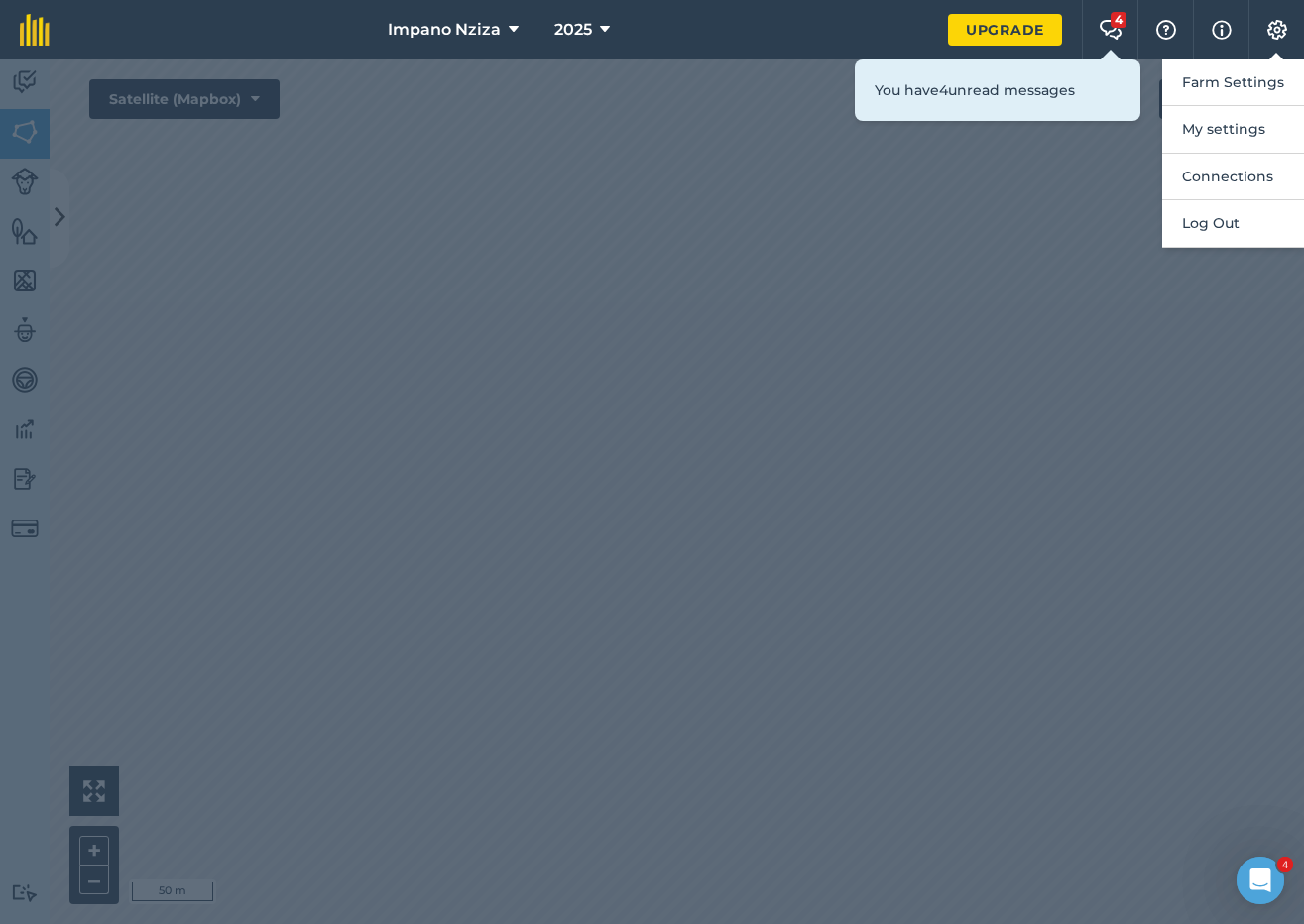 click at bounding box center [652, 492] 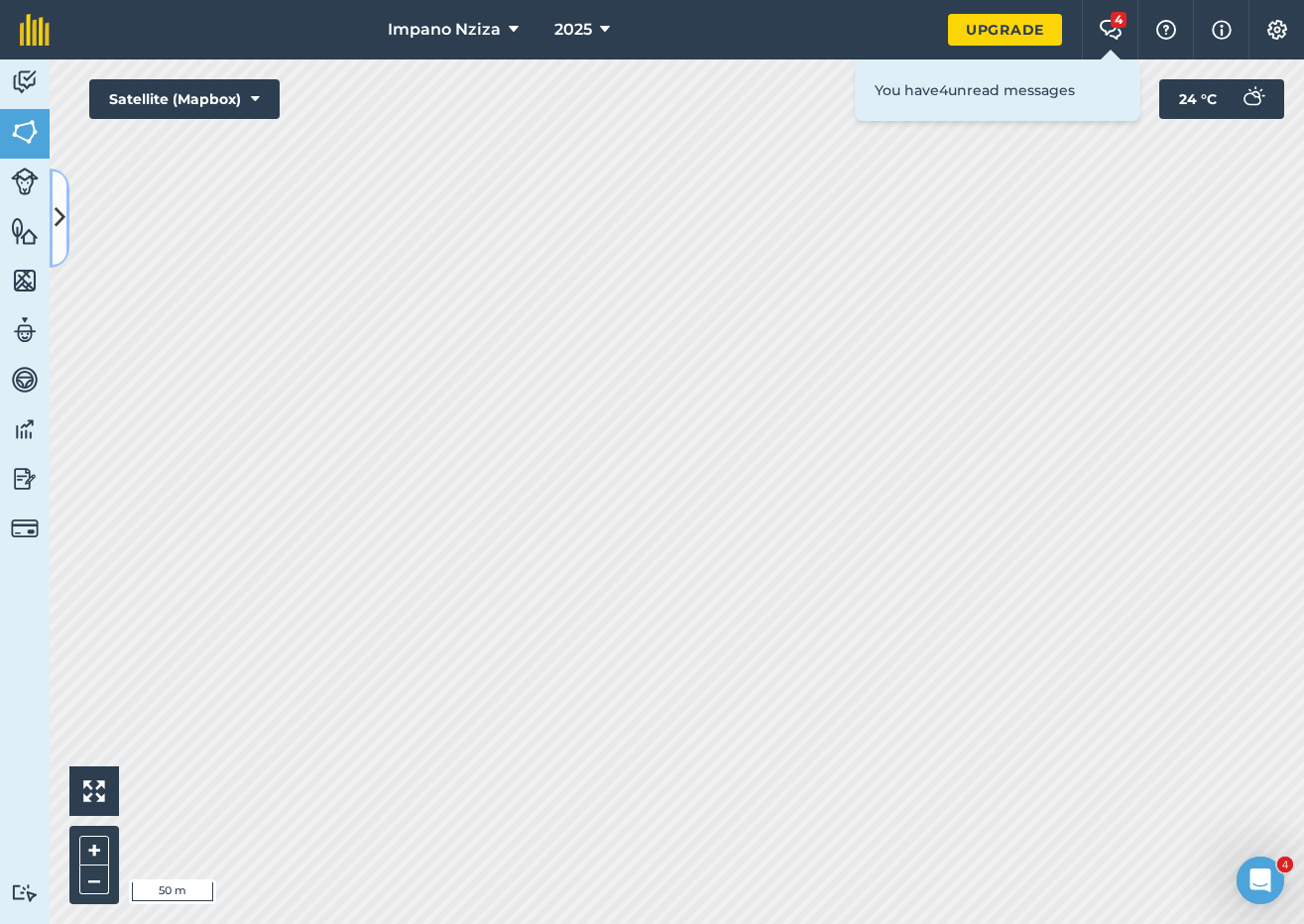click at bounding box center (59, 217) 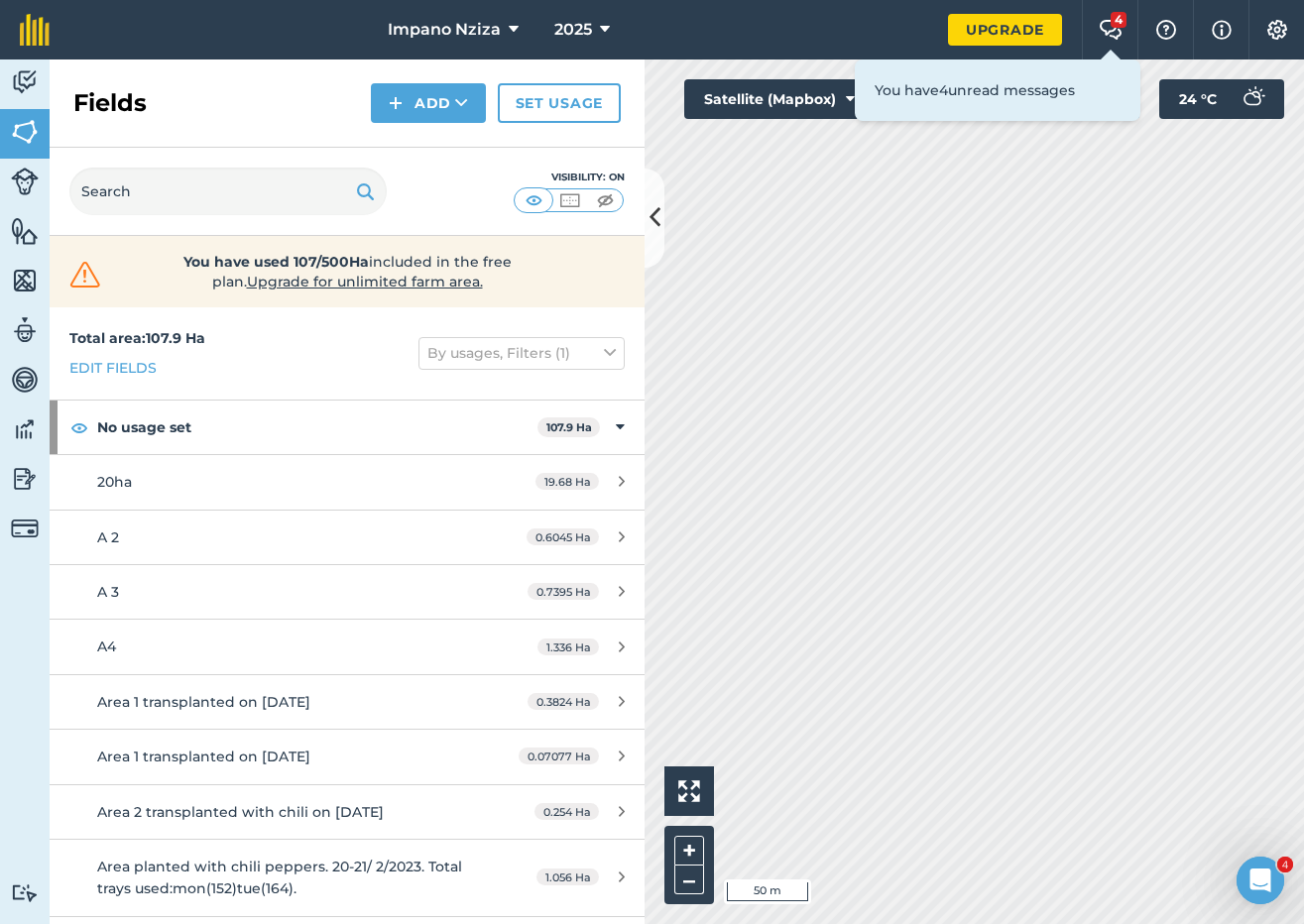 click on "Fields   Add   Set usage" at bounding box center (347, 103) 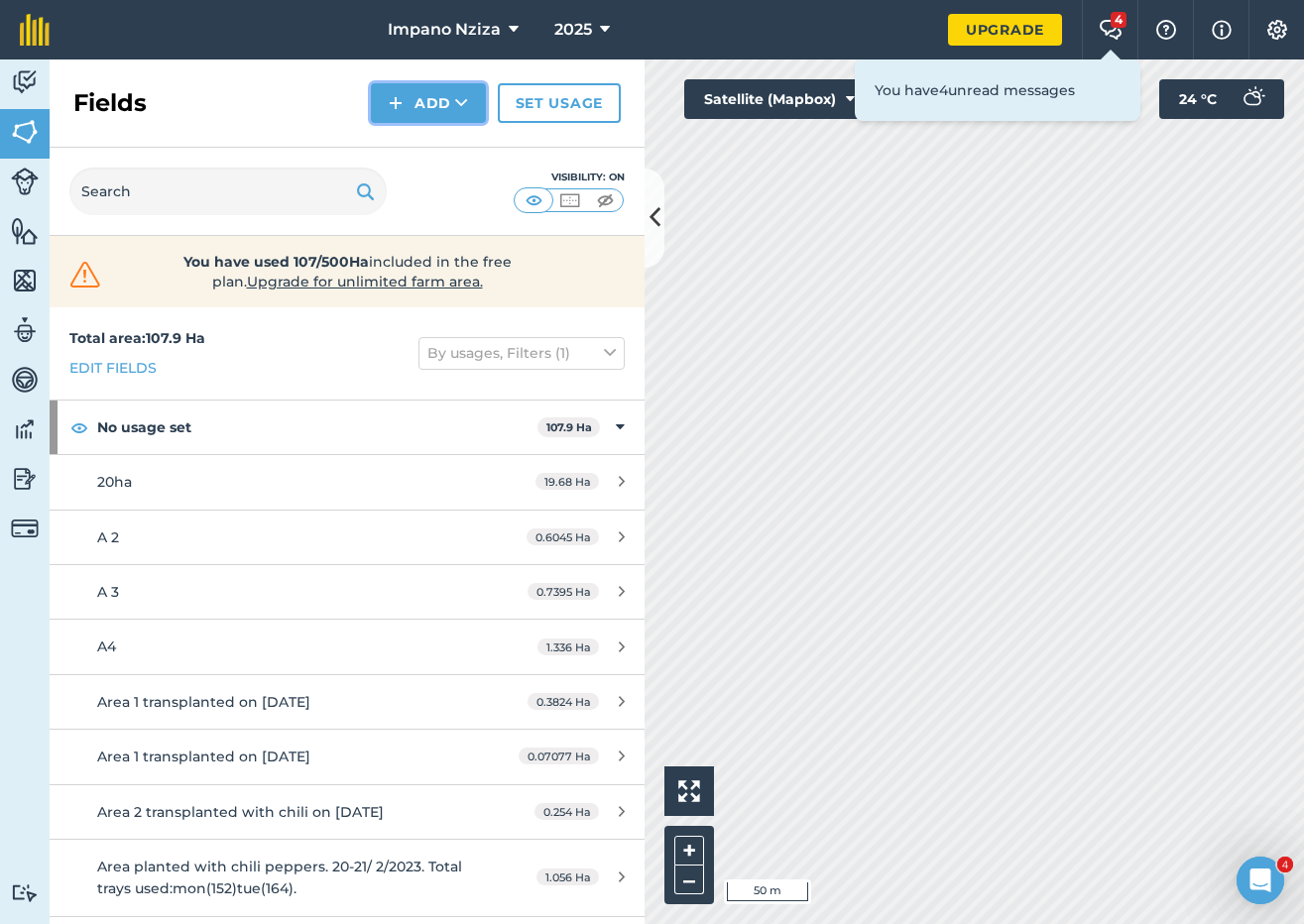 click at bounding box center (396, 103) 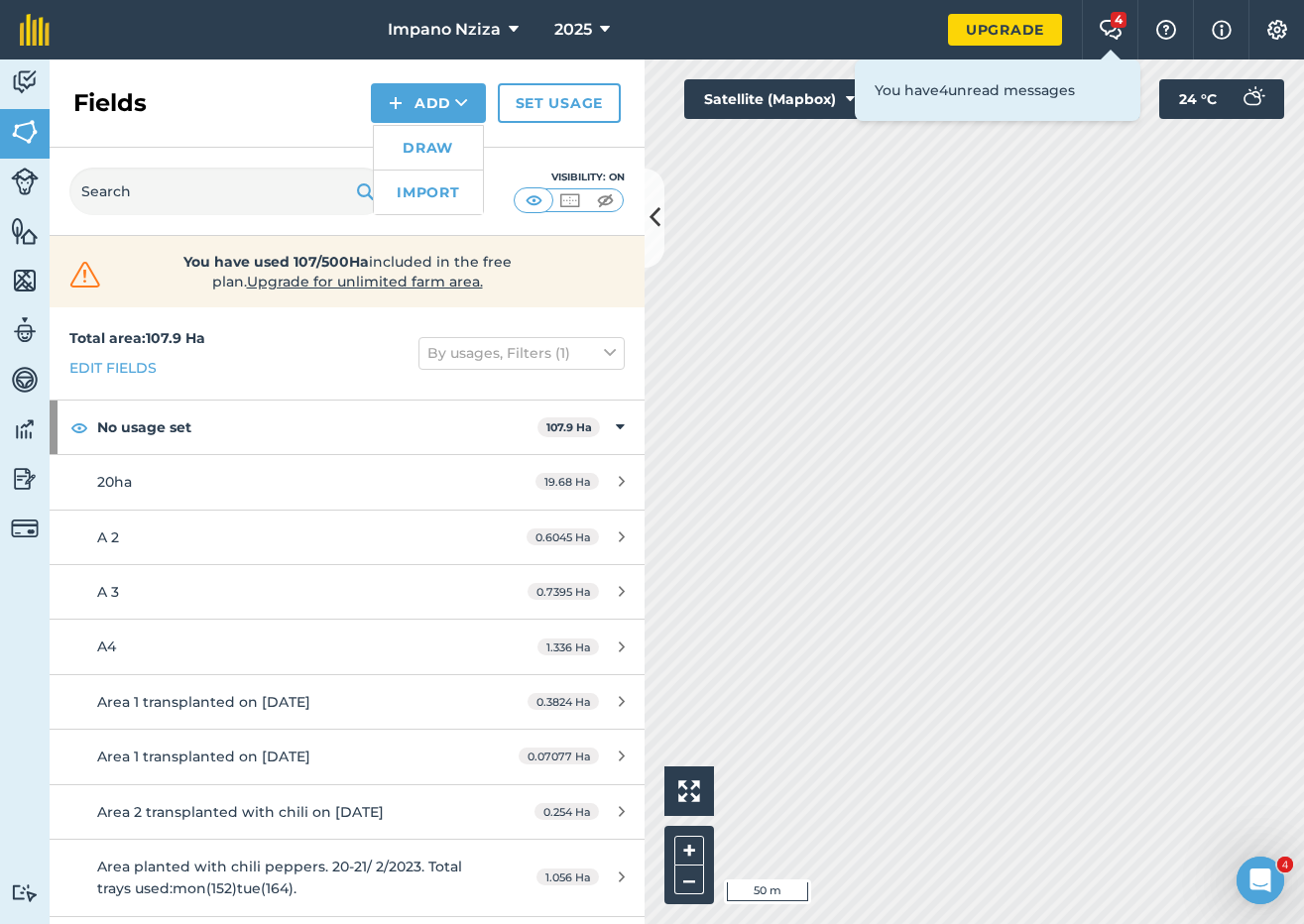 click on "Fields   Add   Draw Import Set usage" at bounding box center [347, 103] 